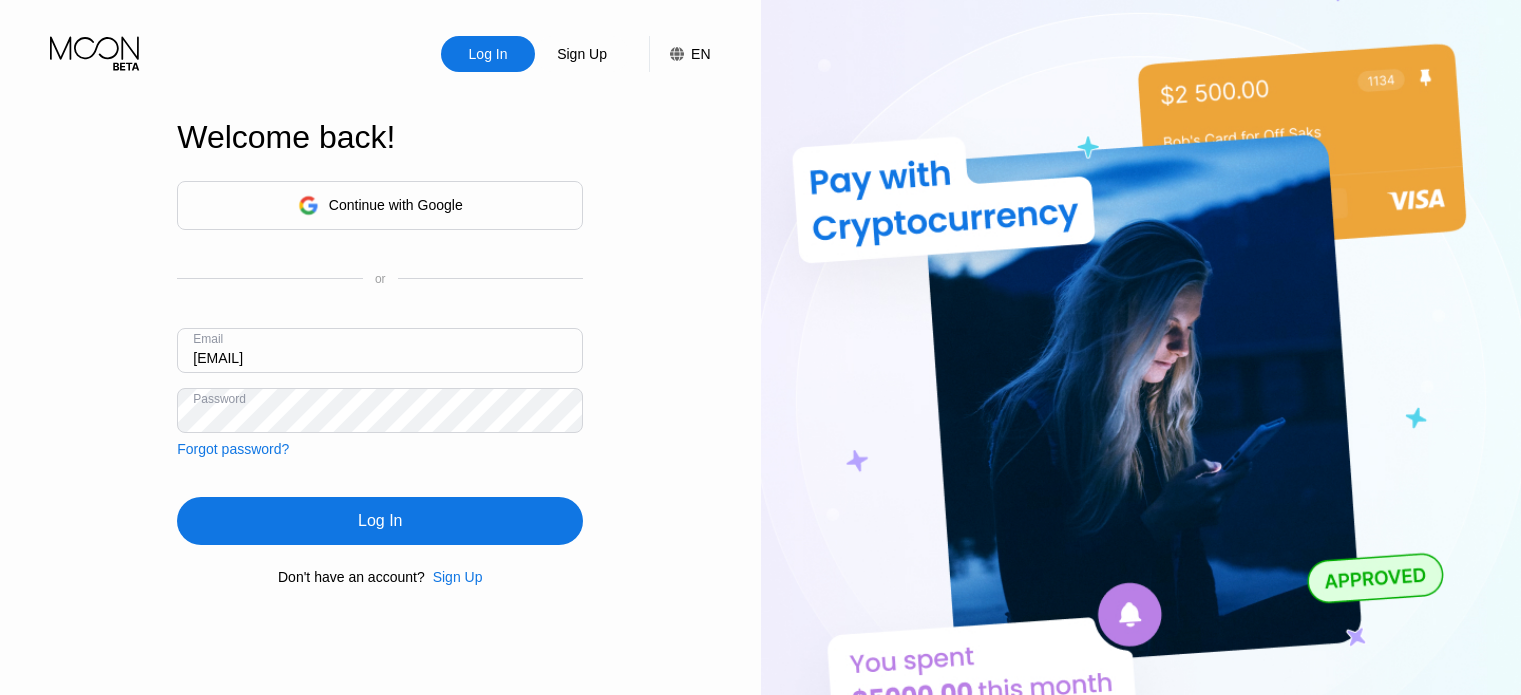 scroll, scrollTop: 0, scrollLeft: 0, axis: both 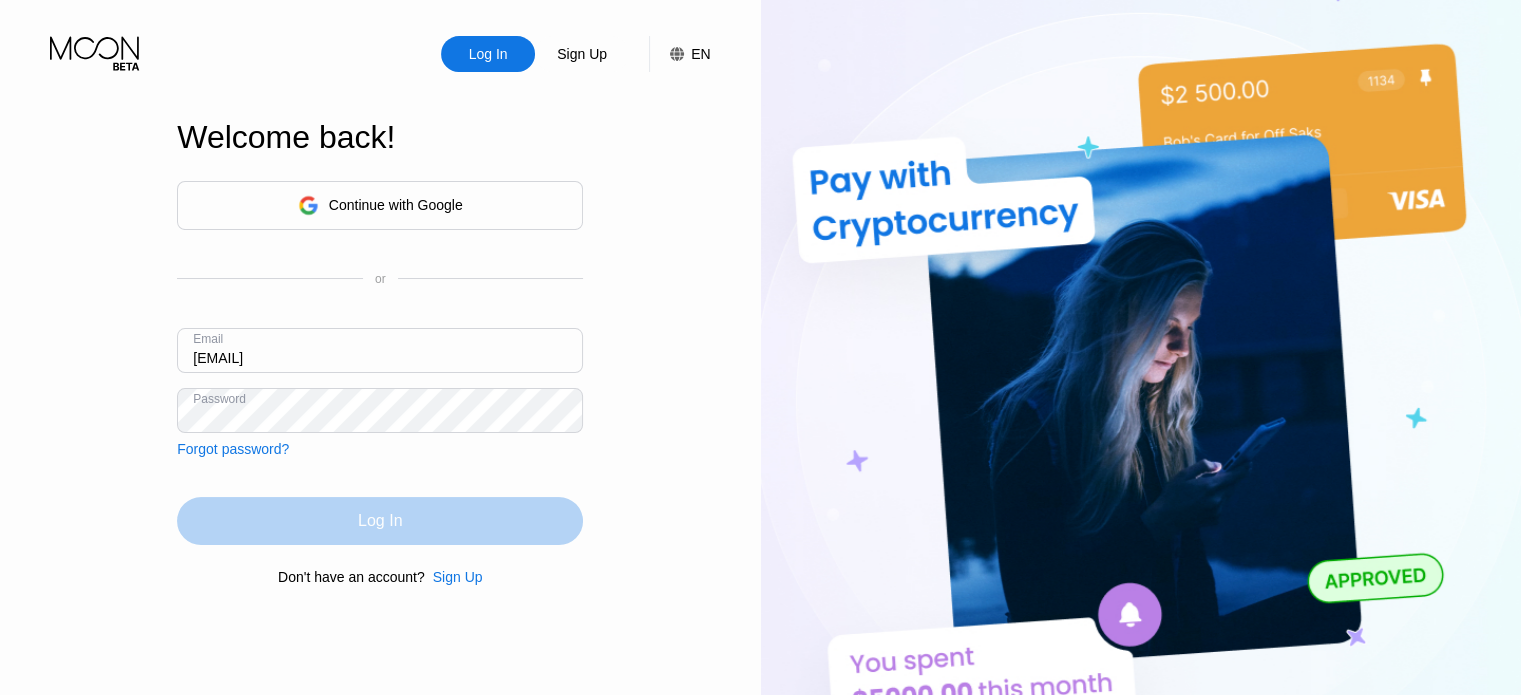 click on "Log In" at bounding box center [380, 521] 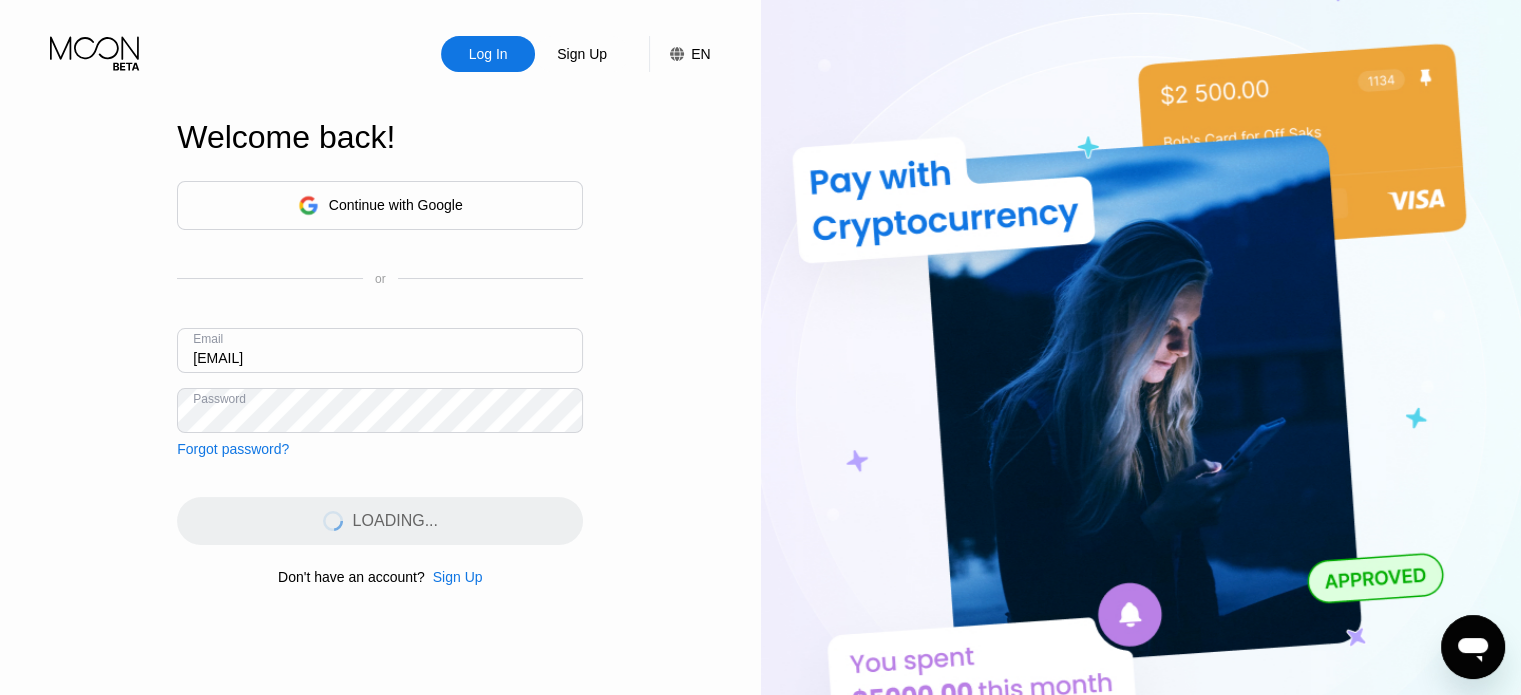 scroll, scrollTop: 0, scrollLeft: 0, axis: both 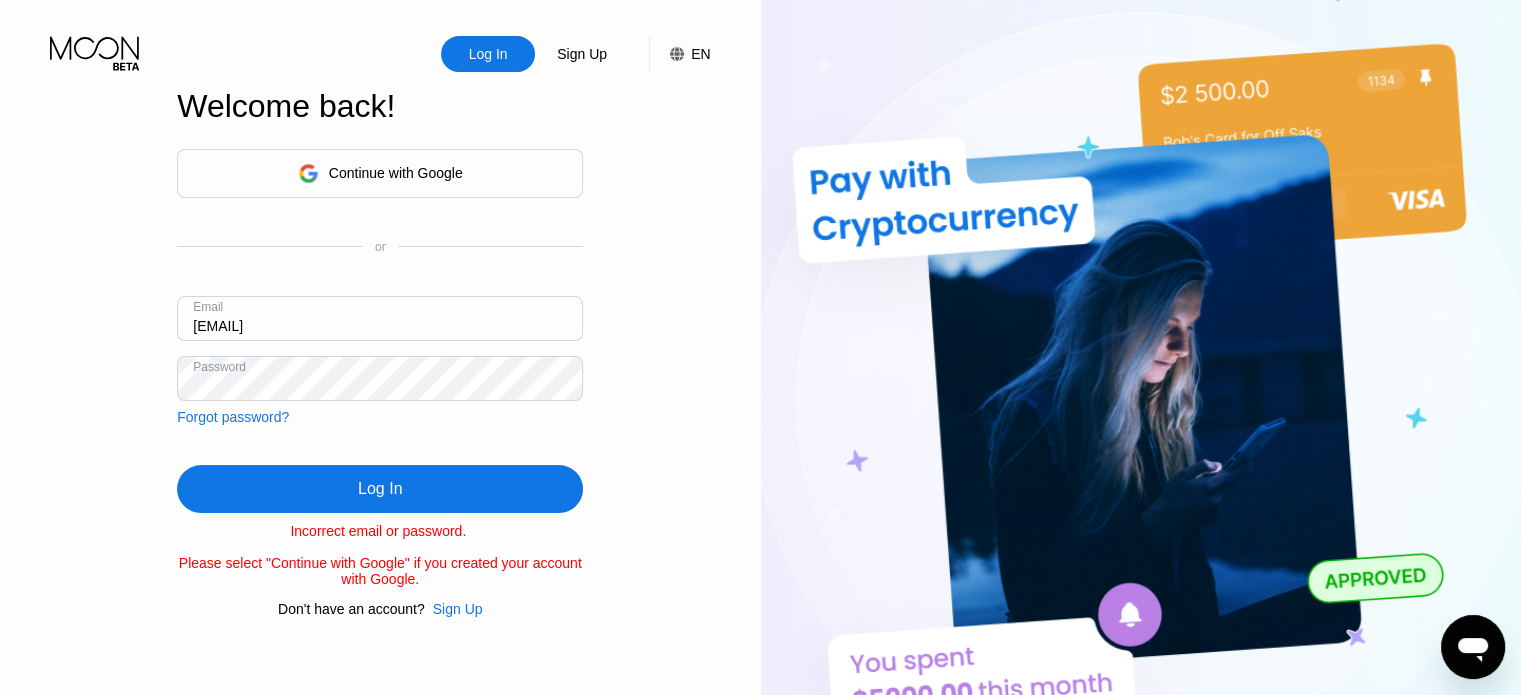 click on "Continue with Google" at bounding box center (396, 173) 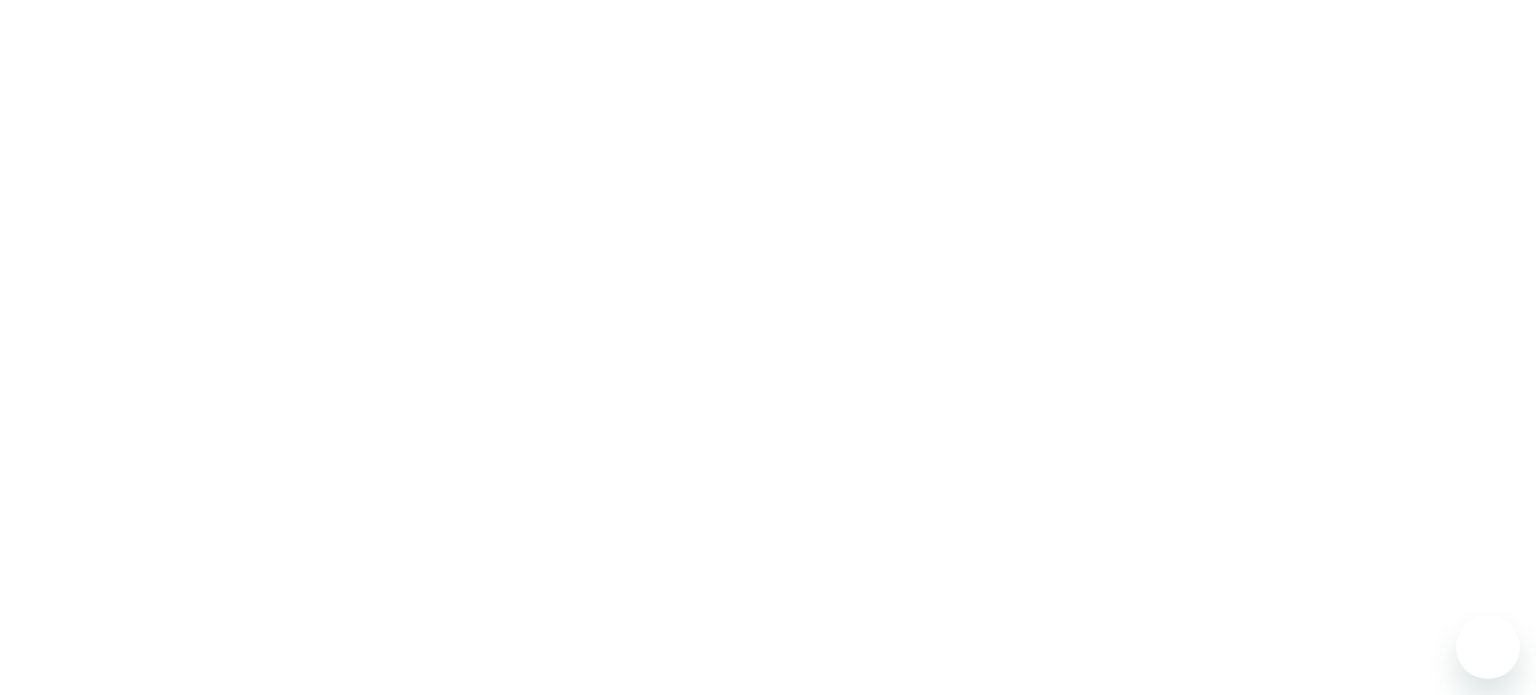scroll, scrollTop: 0, scrollLeft: 0, axis: both 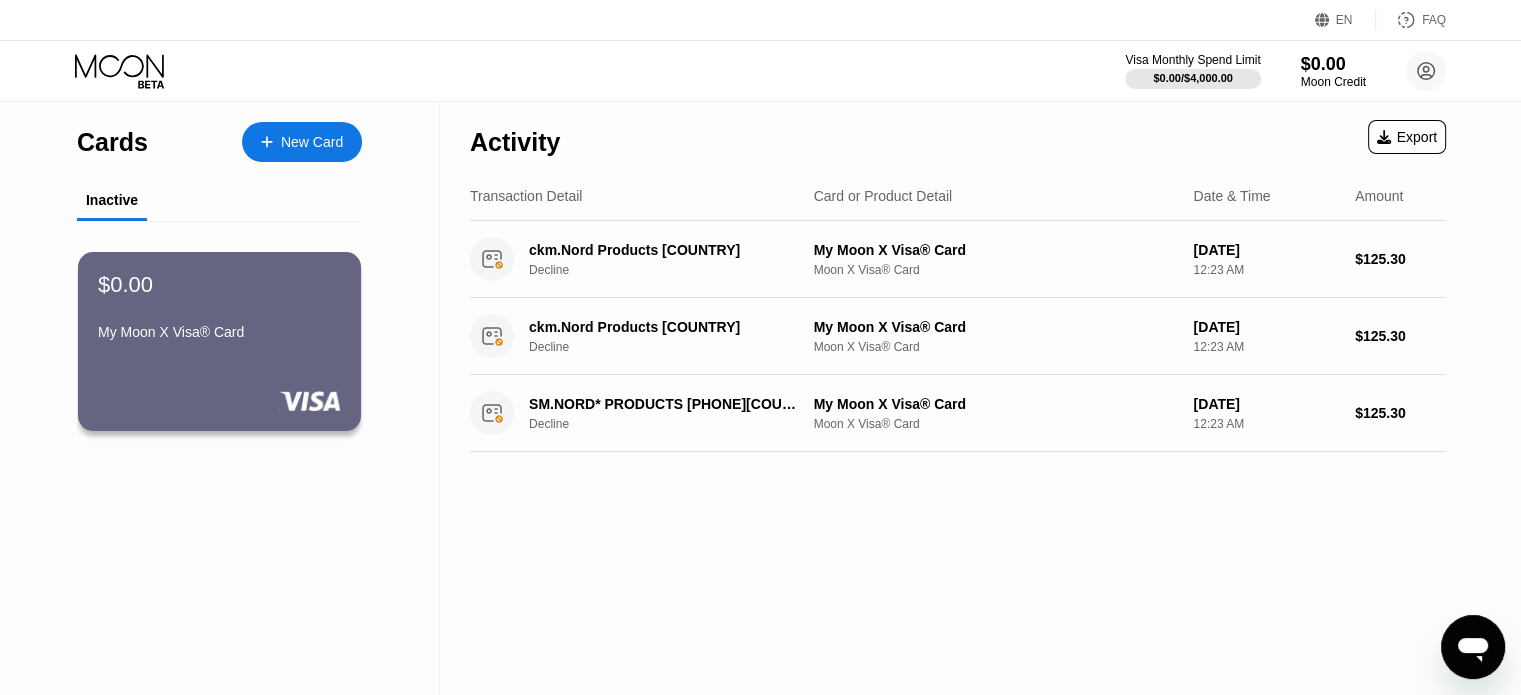 click on "Cards" at bounding box center [112, 142] 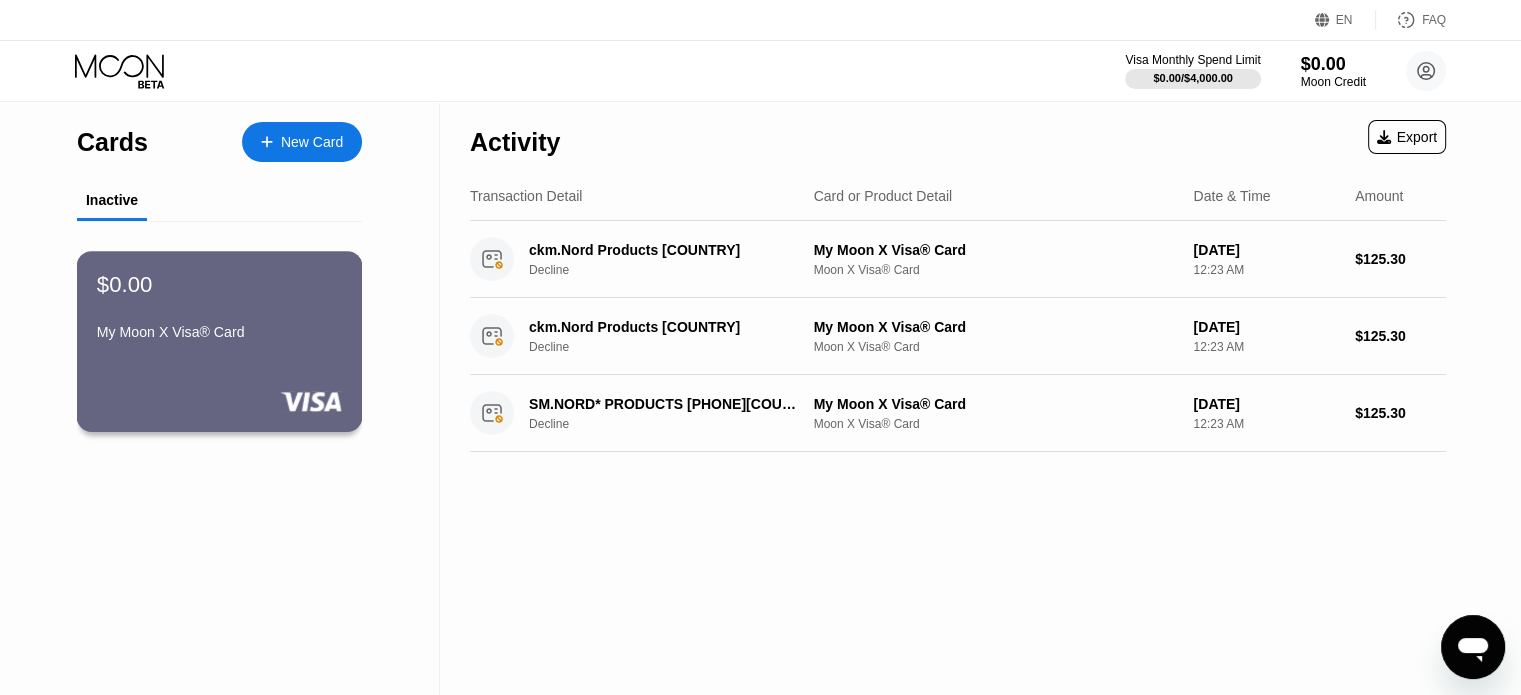 click on "My Moon X Visa® Card" at bounding box center [219, 332] 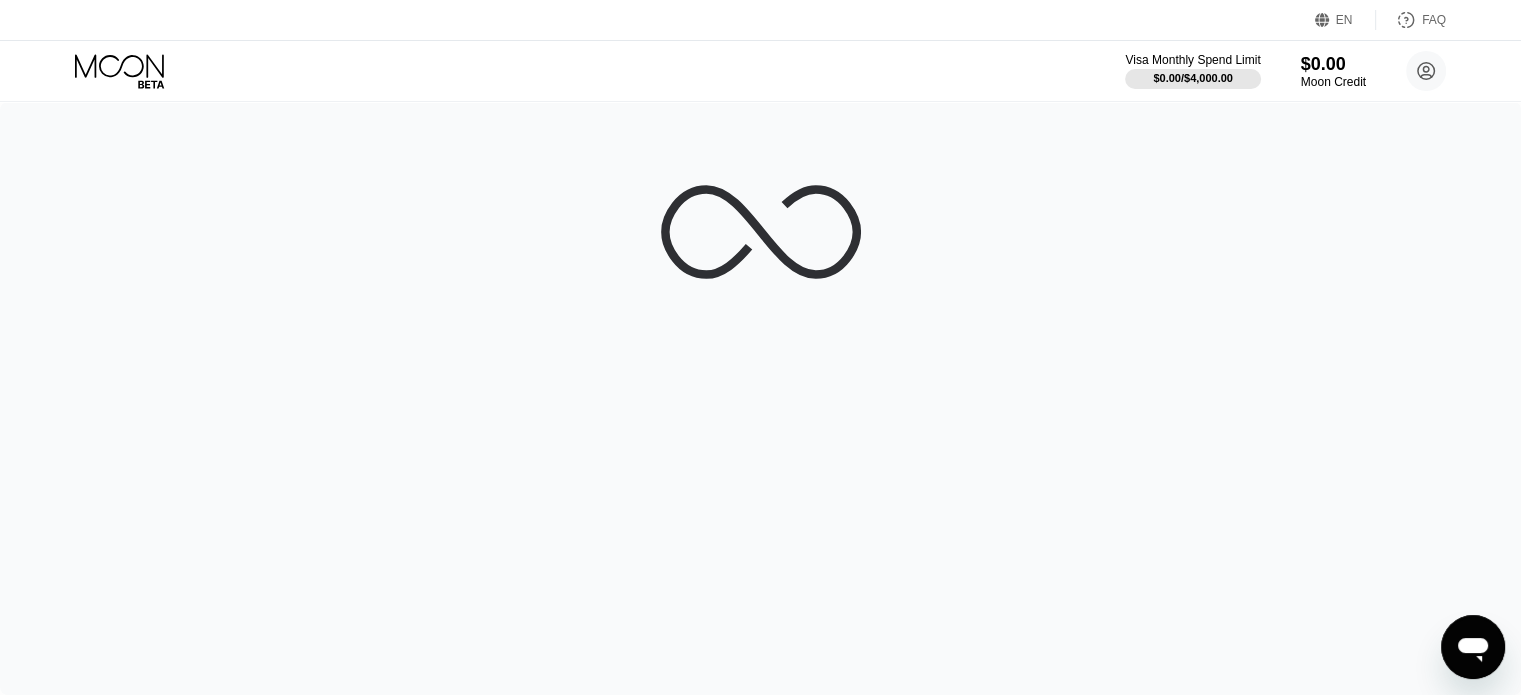 click 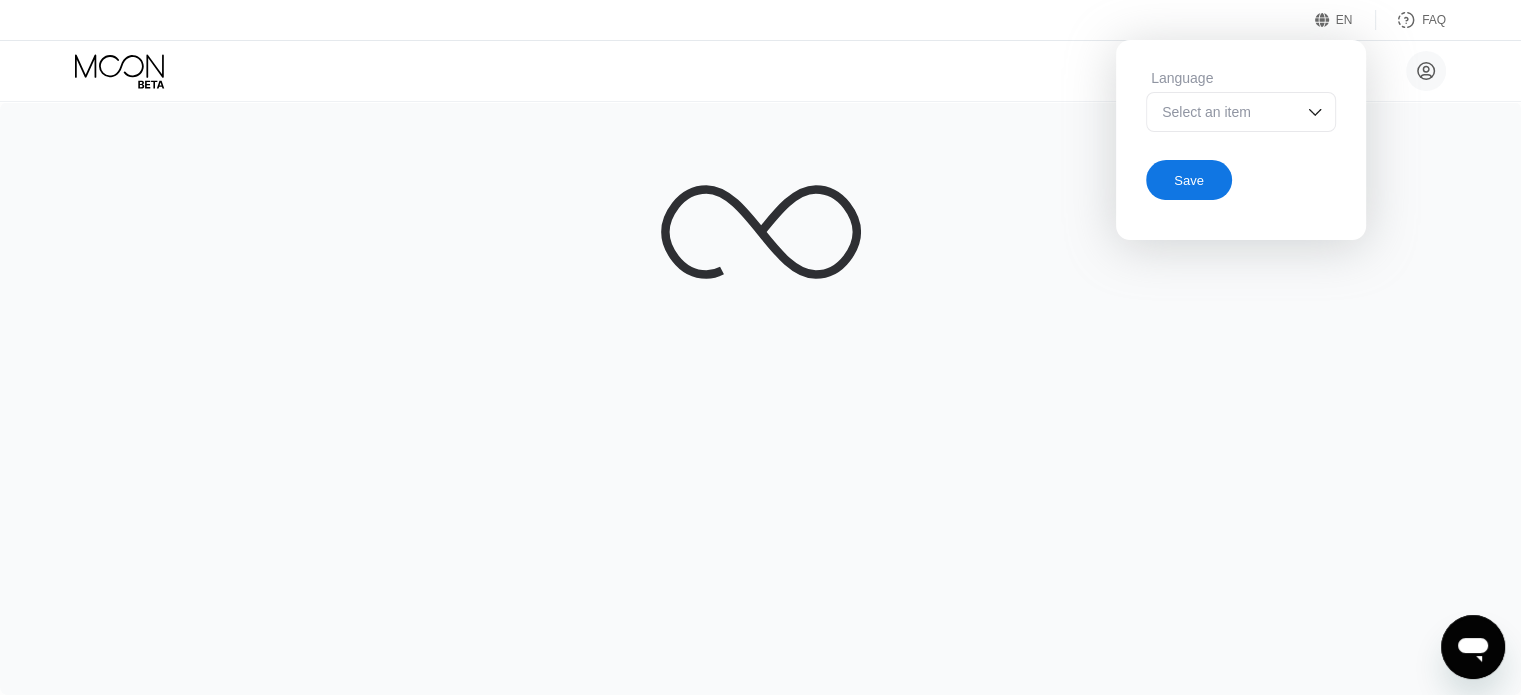 click at bounding box center [1315, 112] 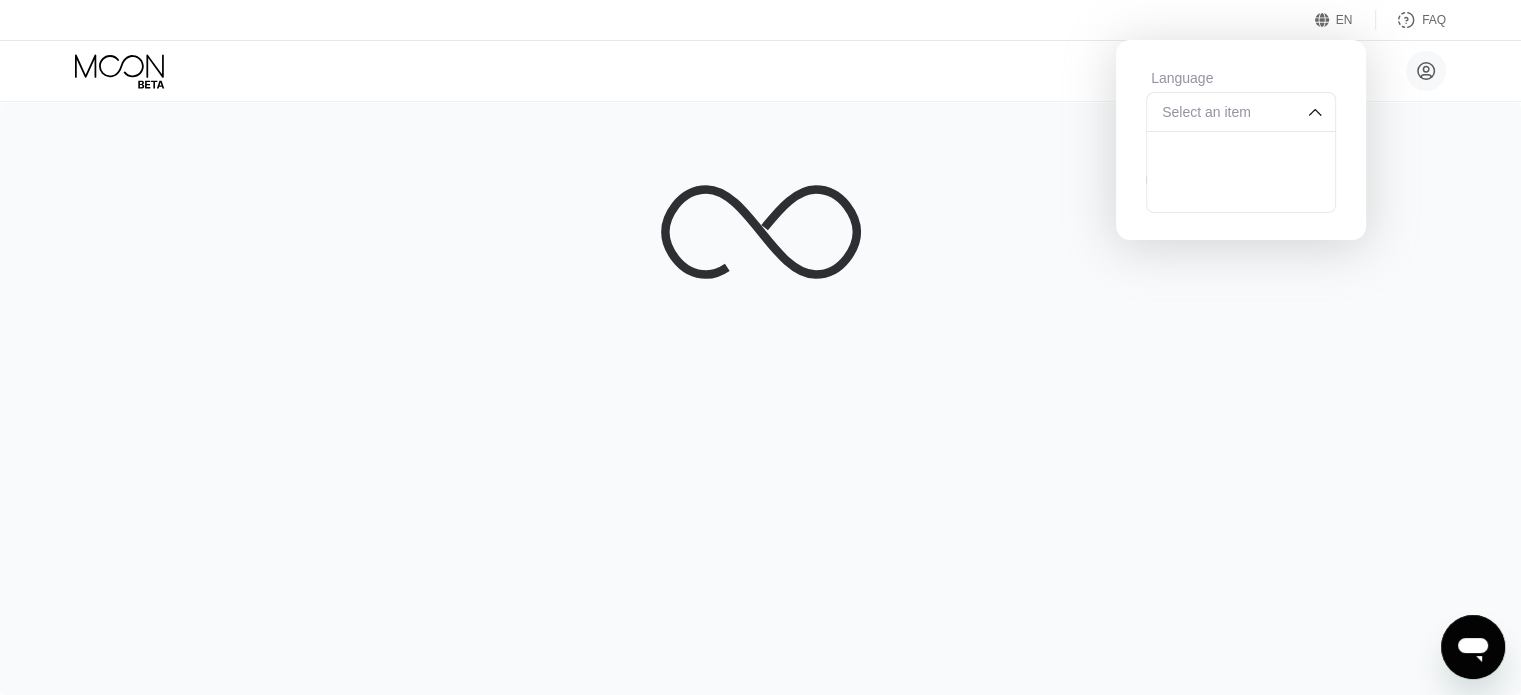 click at bounding box center [760, 398] 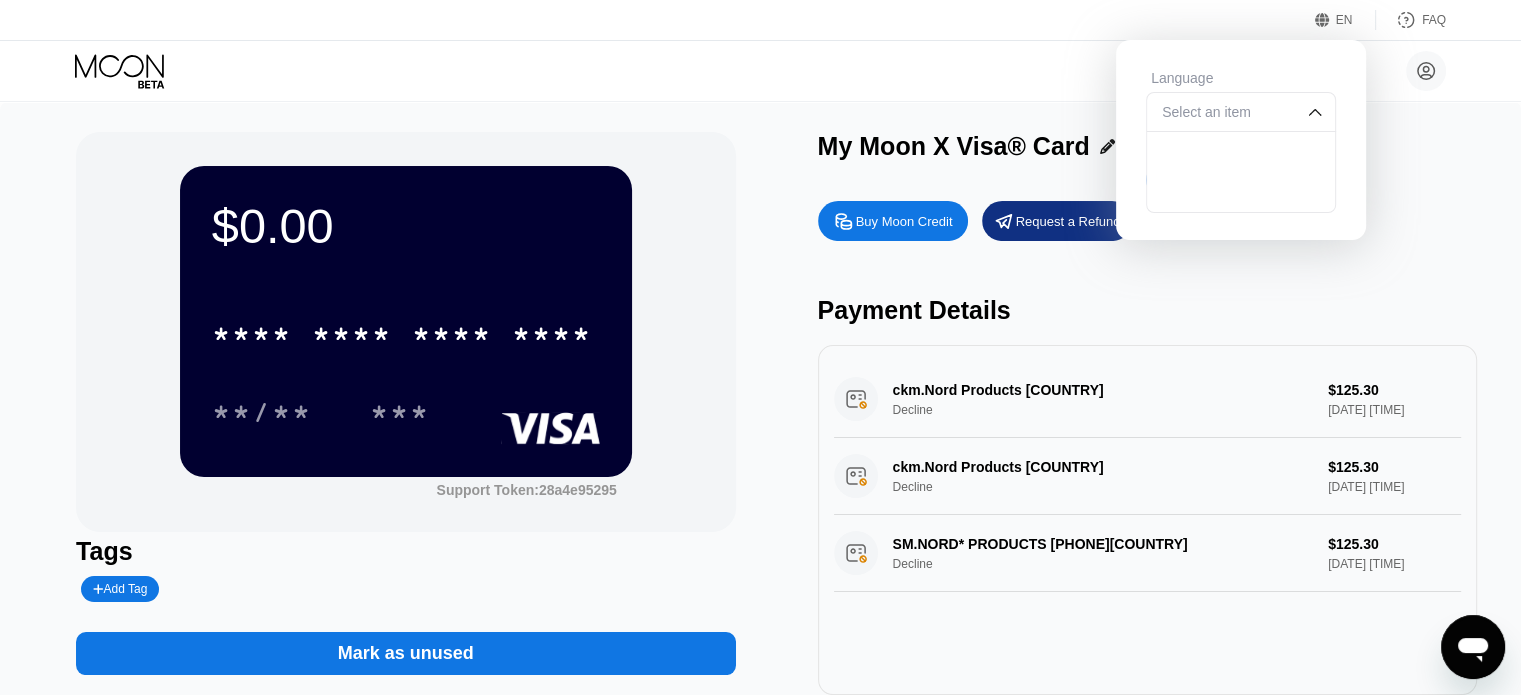 click on "$0.00 * * * * * * * * * * * * **** **/** ***" at bounding box center (406, 321) 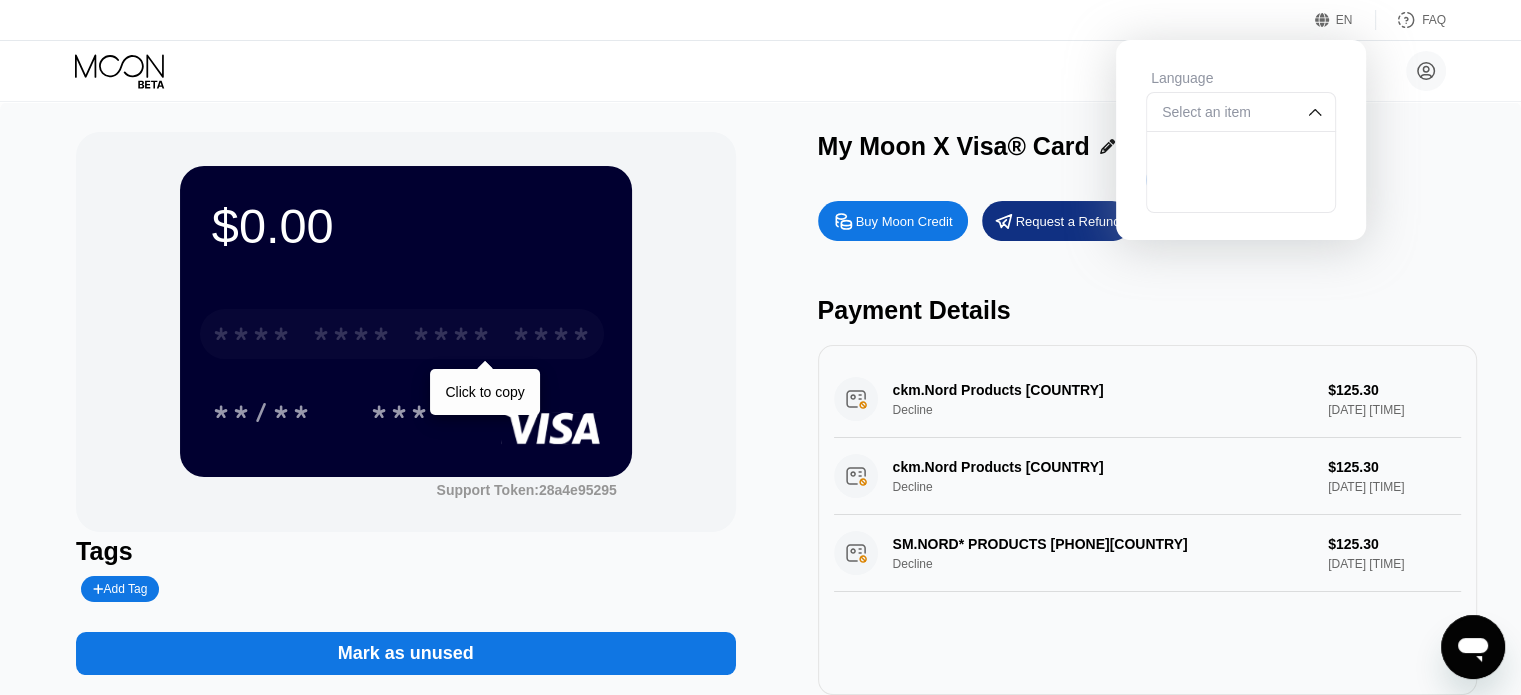 click on "* * * * * * * * * * * * ****" at bounding box center (402, 334) 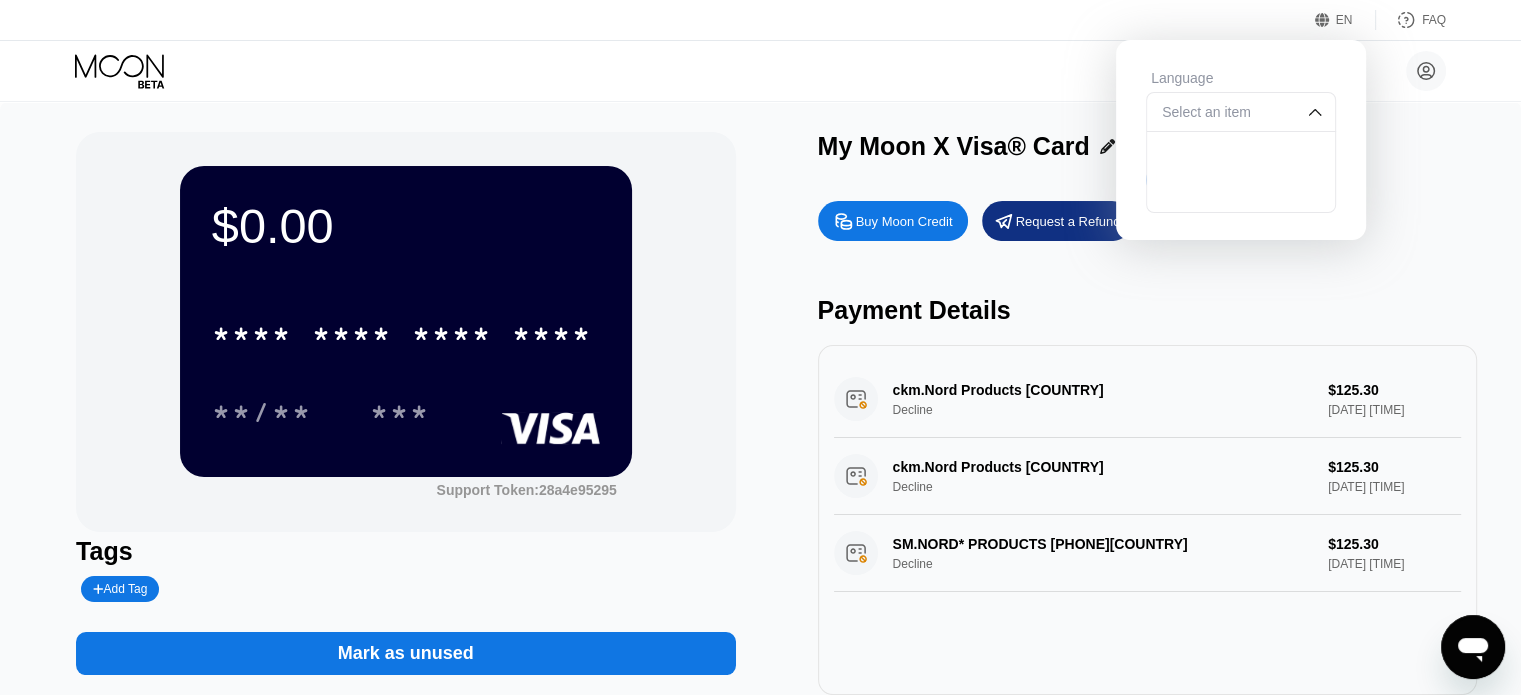 click on "$0.00 **** **** **** **** **/** *** Support Token:  28a4e95295 Tags  Add Tag Mark as unused My Moon X Visa® Card Buy Moon Credit Request a Refund Payment Details ckm.Nord                 Products     GB Decline $125.30 Dec 22, 2024 12:23 AM ckm.Nord                 Products     GB Decline $125.30 Dec 22, 2024 12:23 AM SM.NORD* PRODUCTS        +441172302333GB Decline $125.30 Dec 22, 2024 12:23 AM" at bounding box center [760, 423] 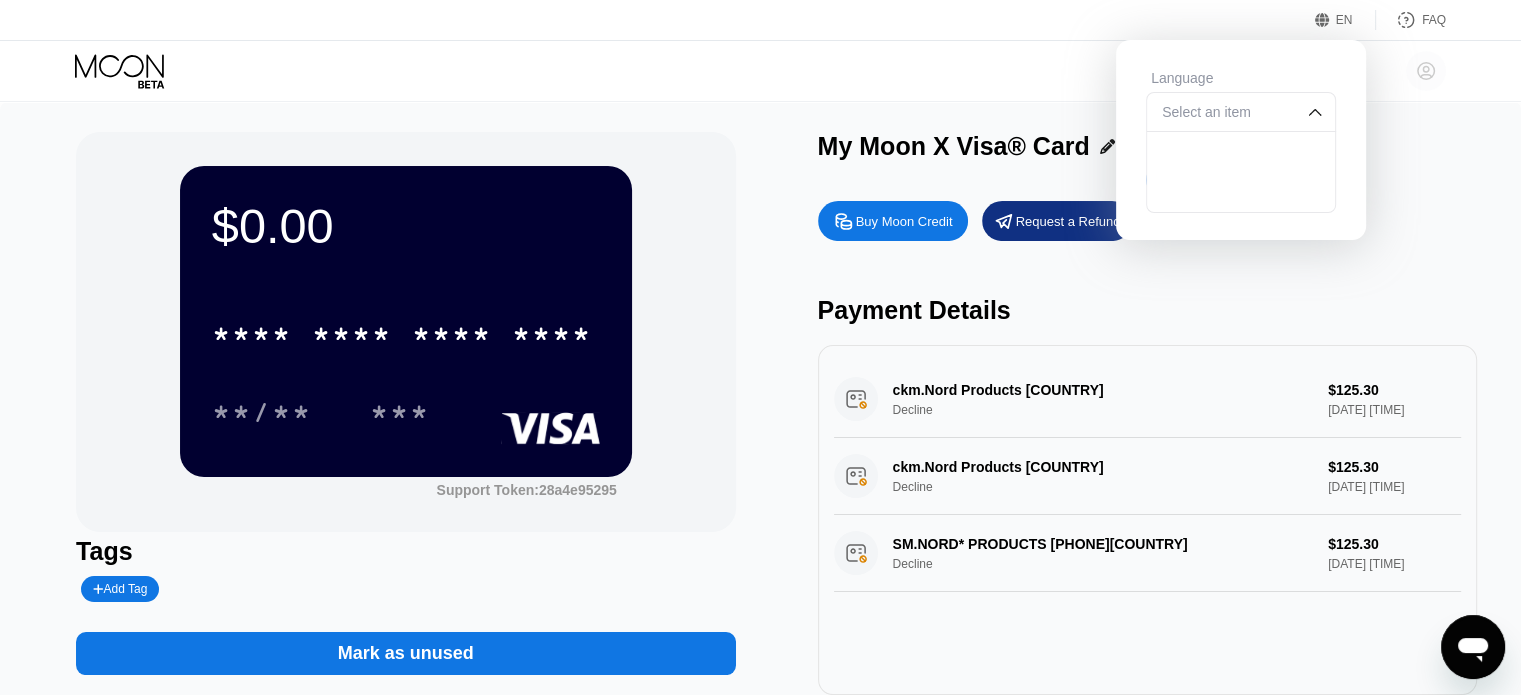 click 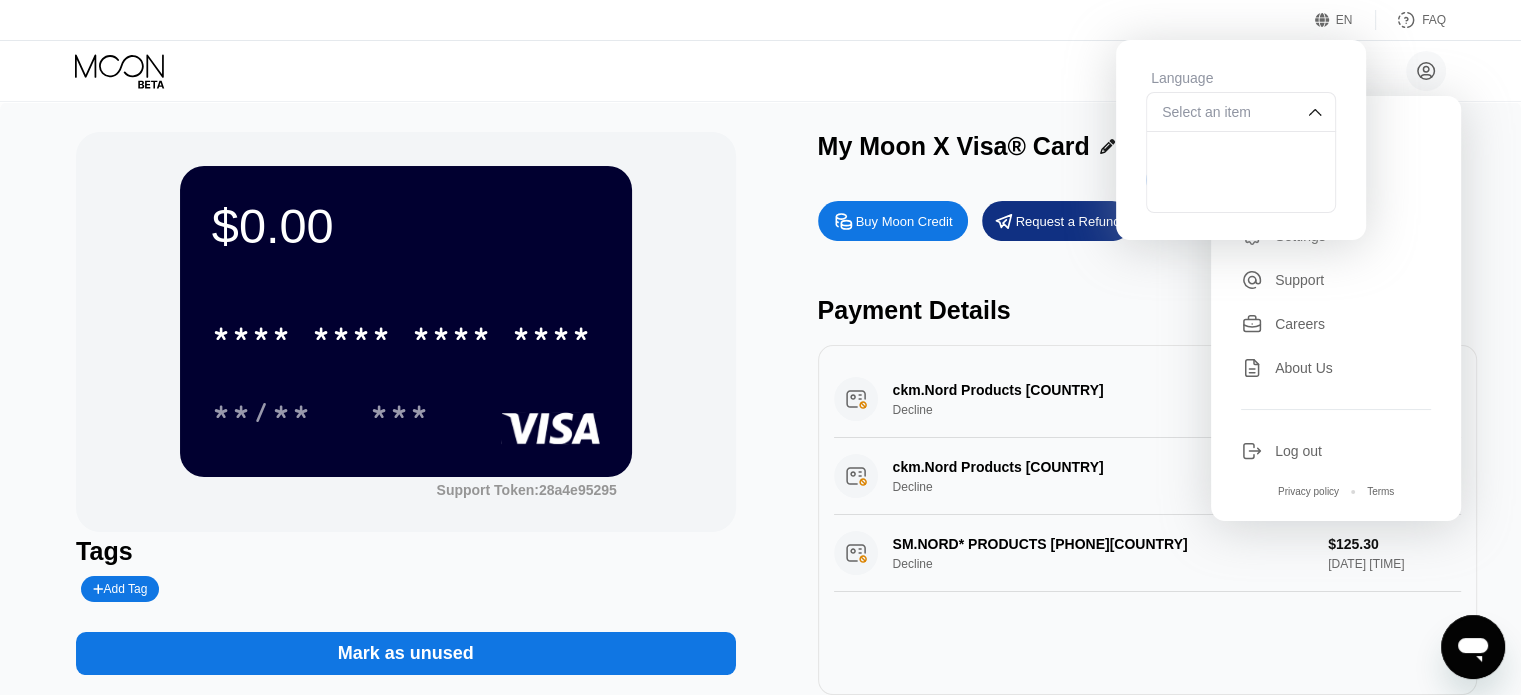 click at bounding box center (1315, 112) 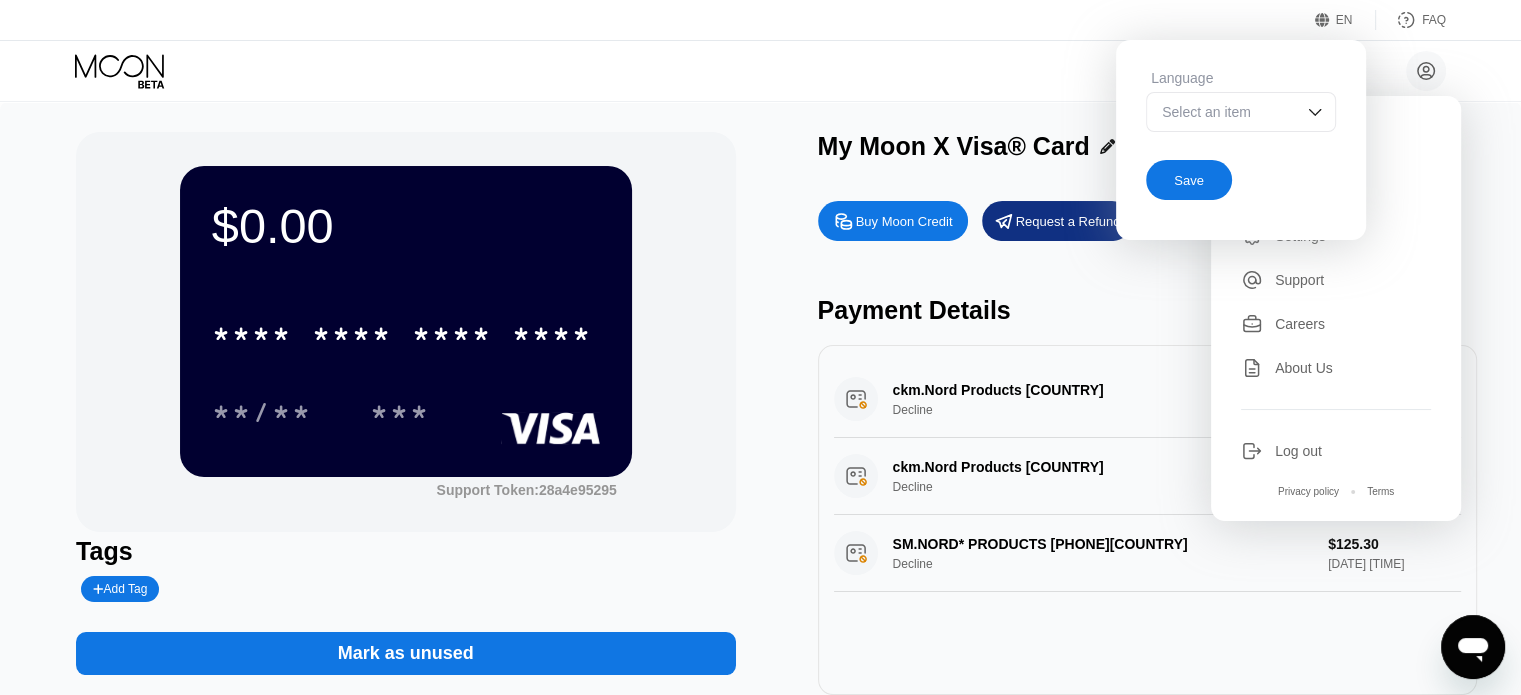 click on "EN Language Select an item Save FAQ" at bounding box center [760, 20] 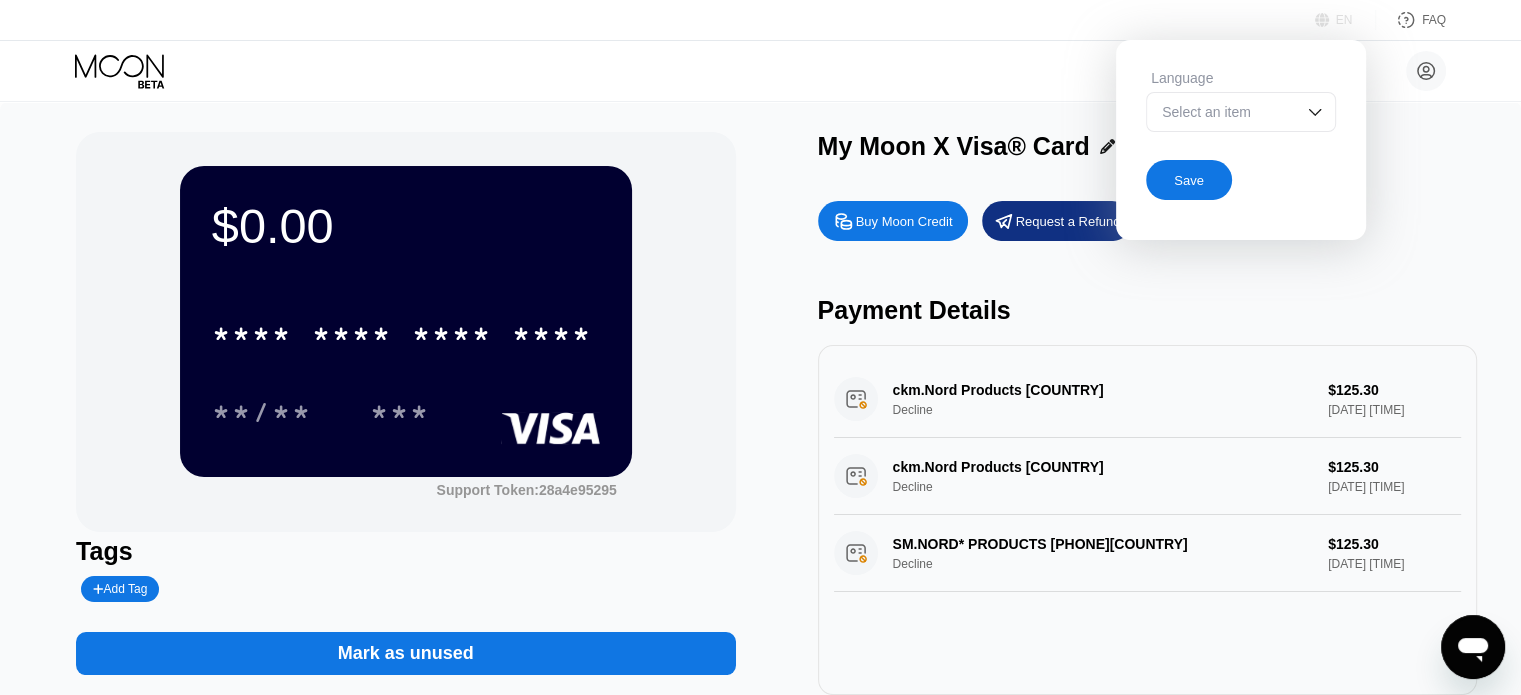 click 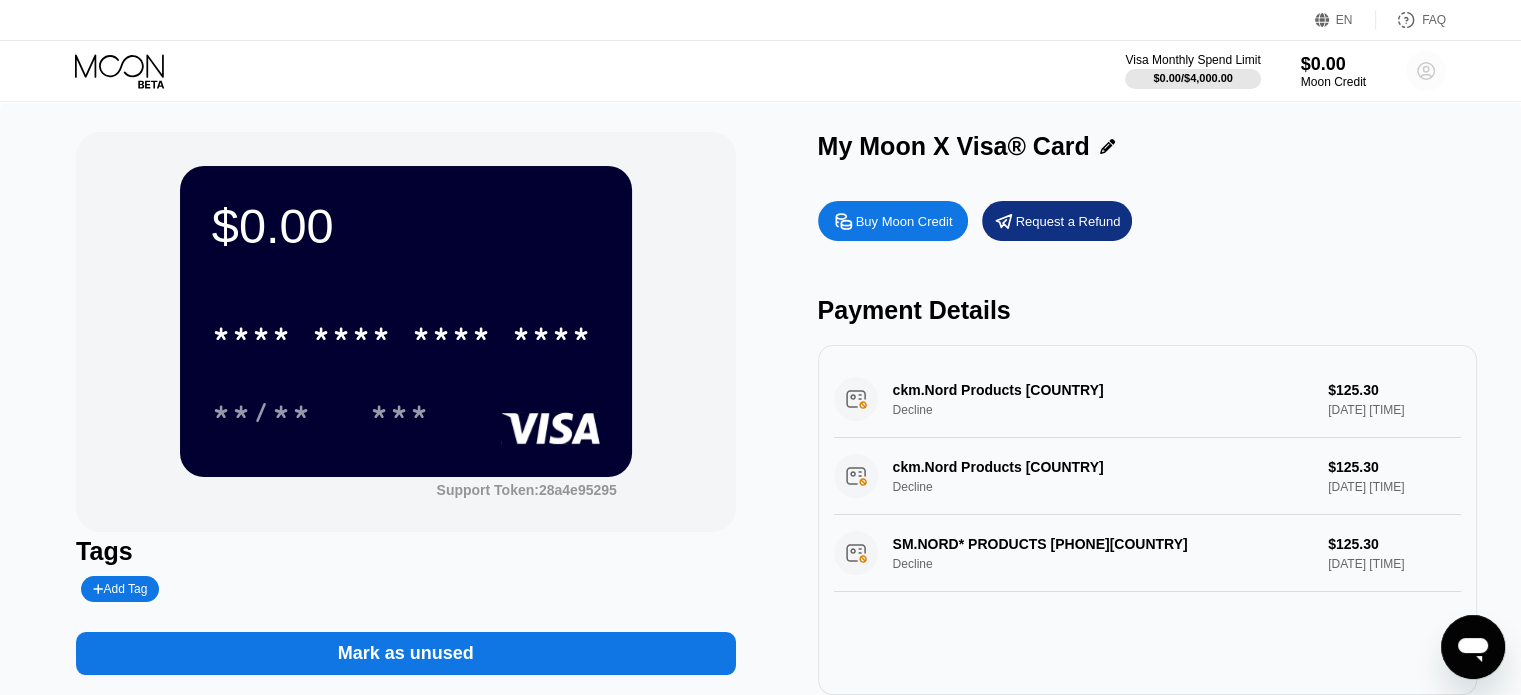 click 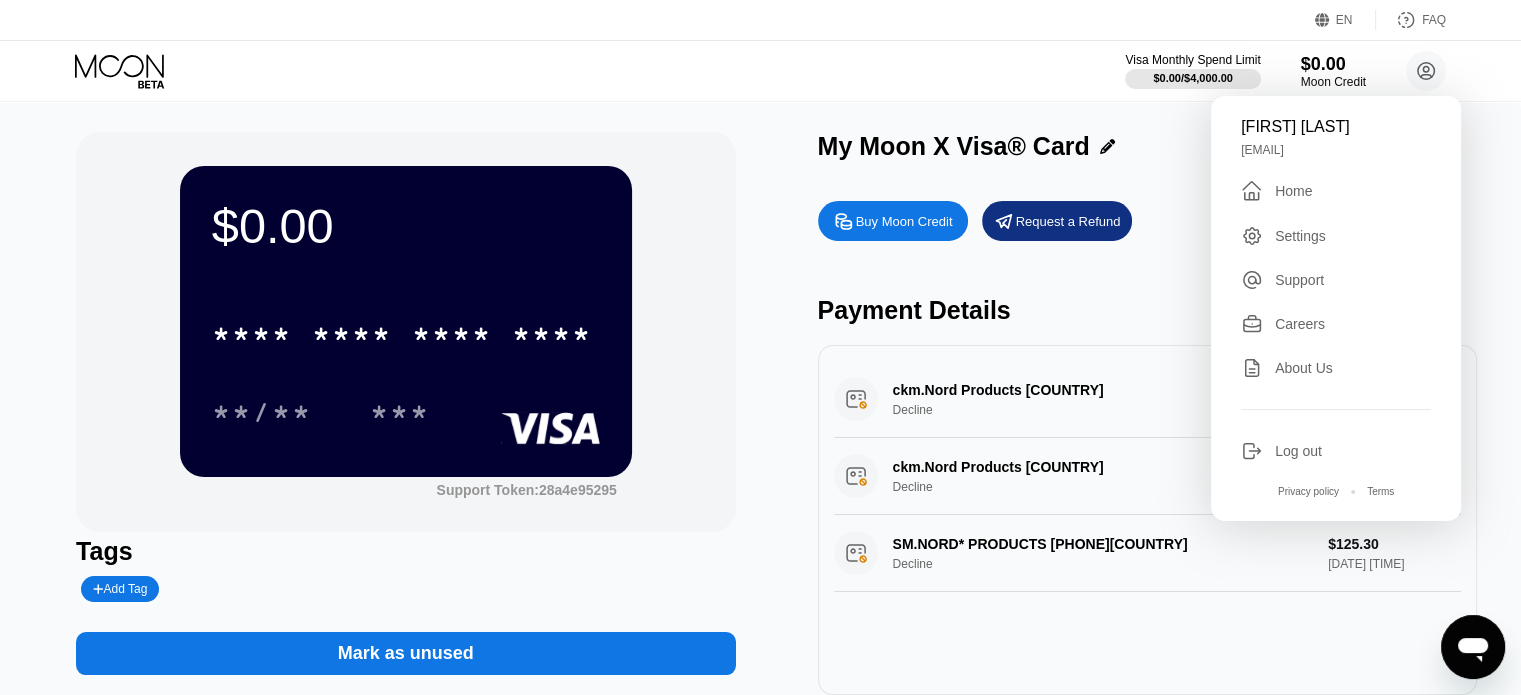 click on "Log out" at bounding box center (1298, 451) 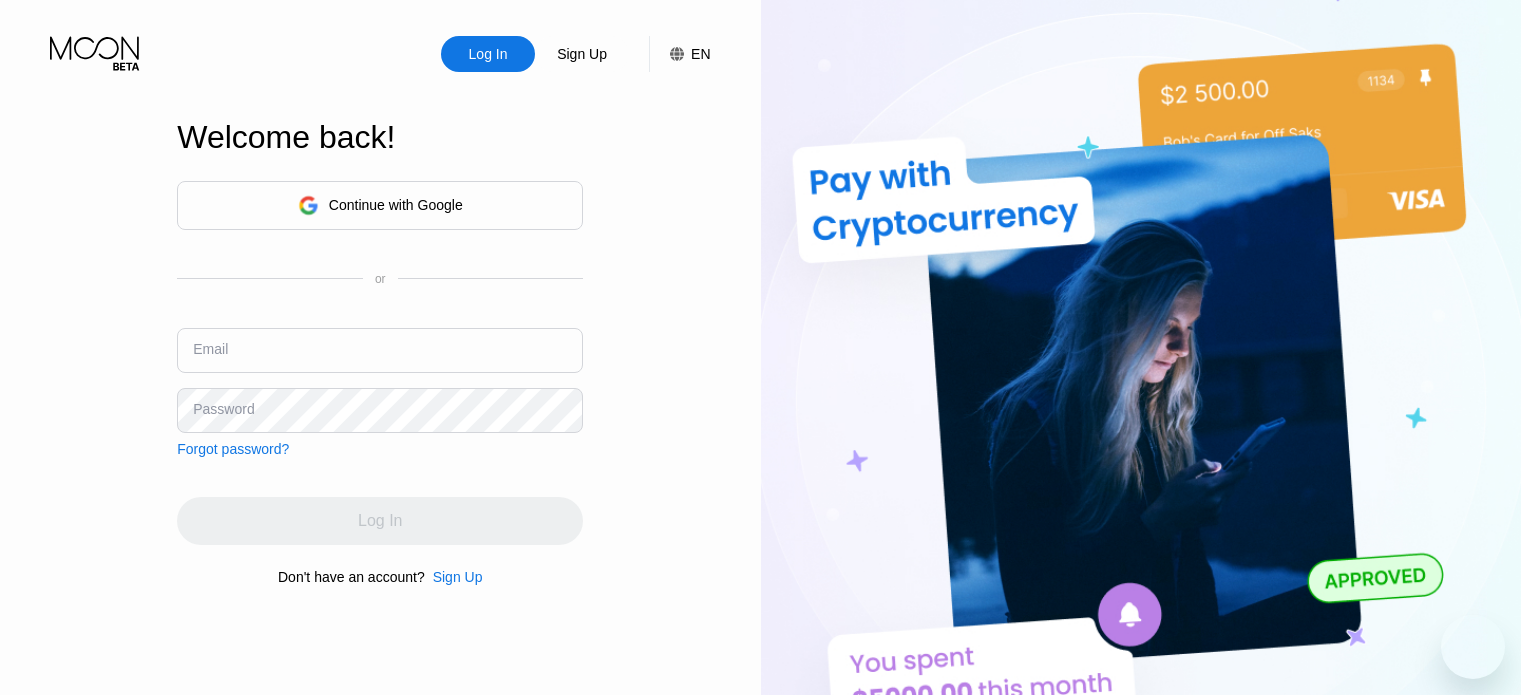 scroll, scrollTop: 0, scrollLeft: 0, axis: both 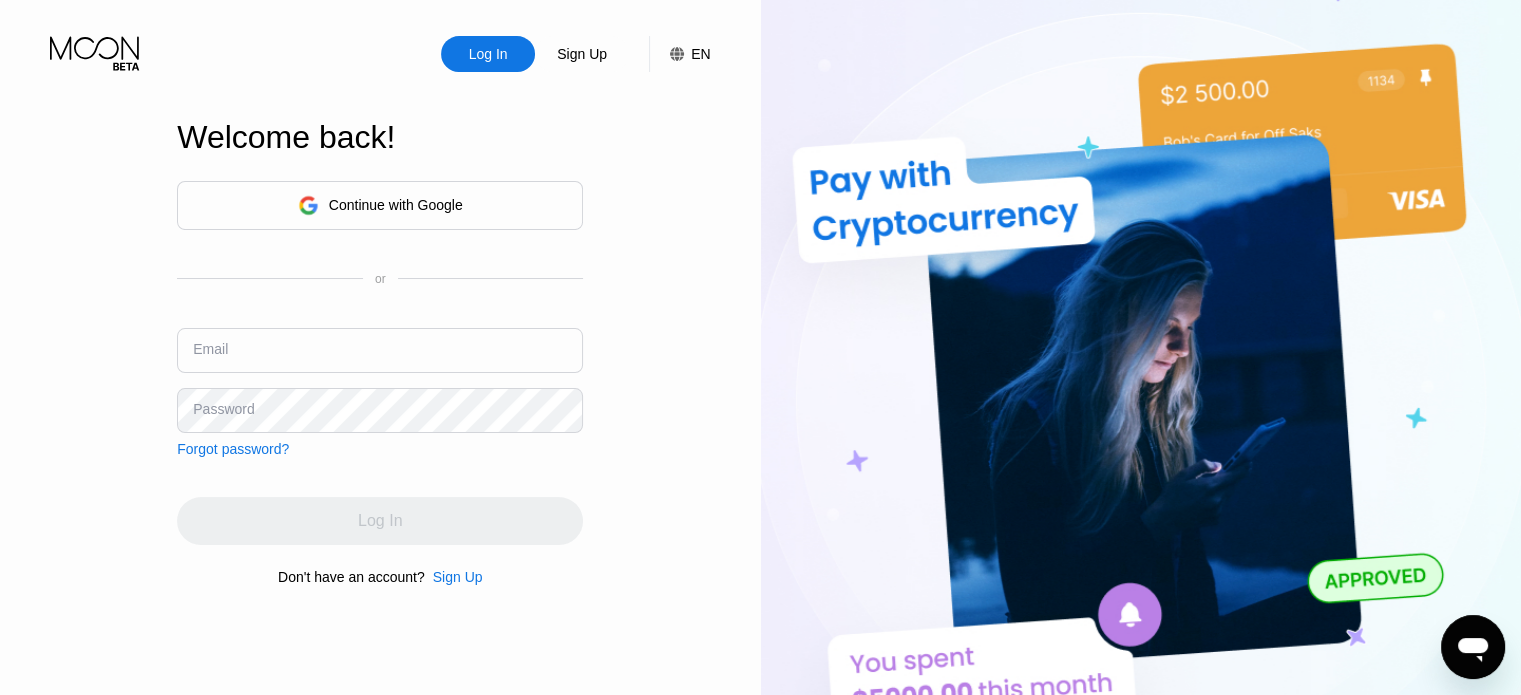 type on "alinorozi001111@gmail.com" 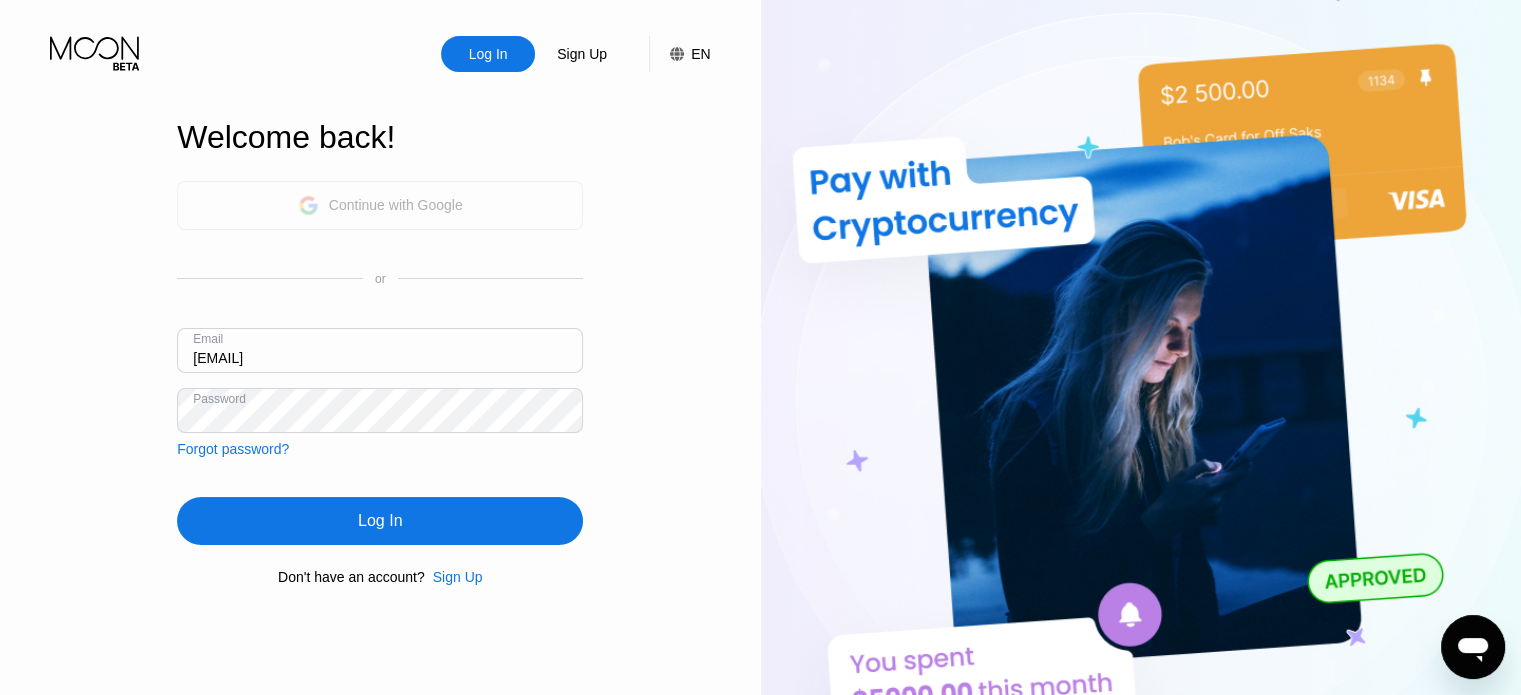 click on "Continue with Google" at bounding box center (396, 205) 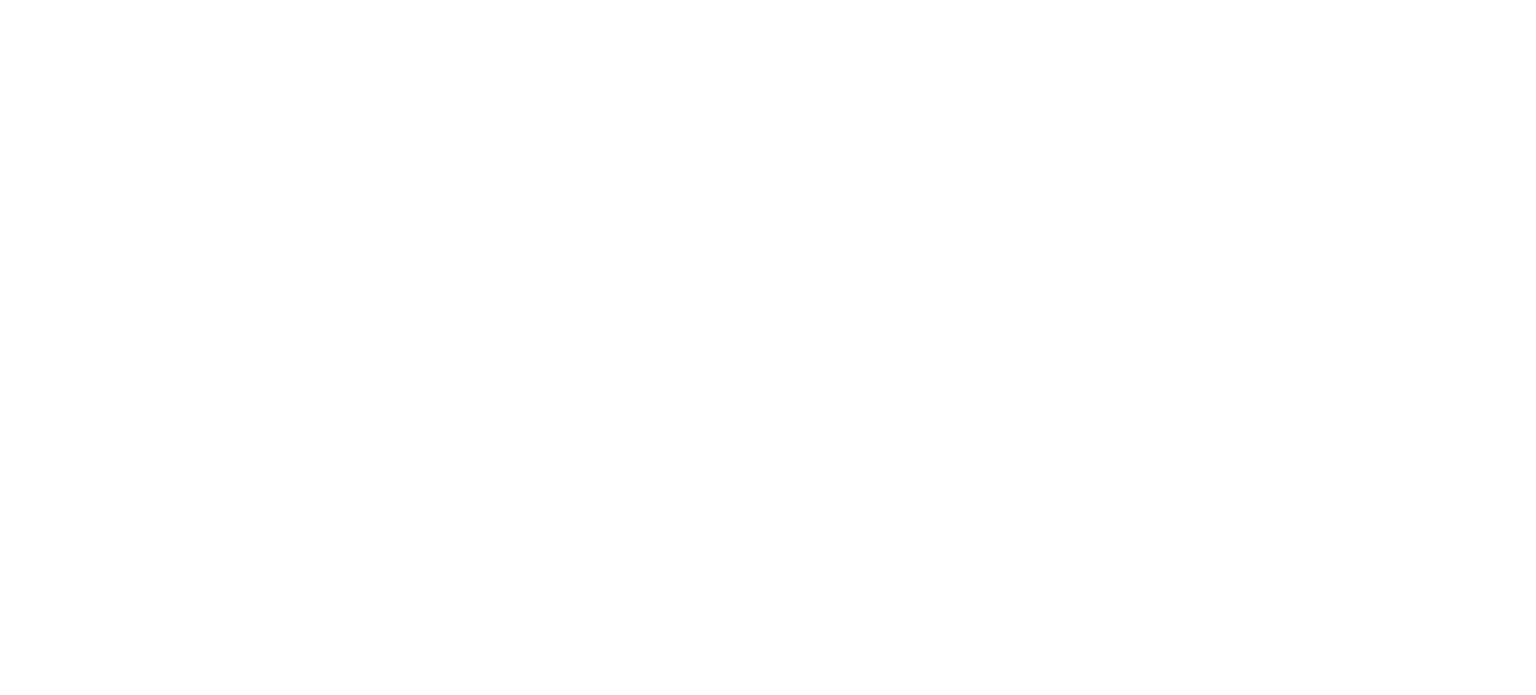 scroll, scrollTop: 0, scrollLeft: 0, axis: both 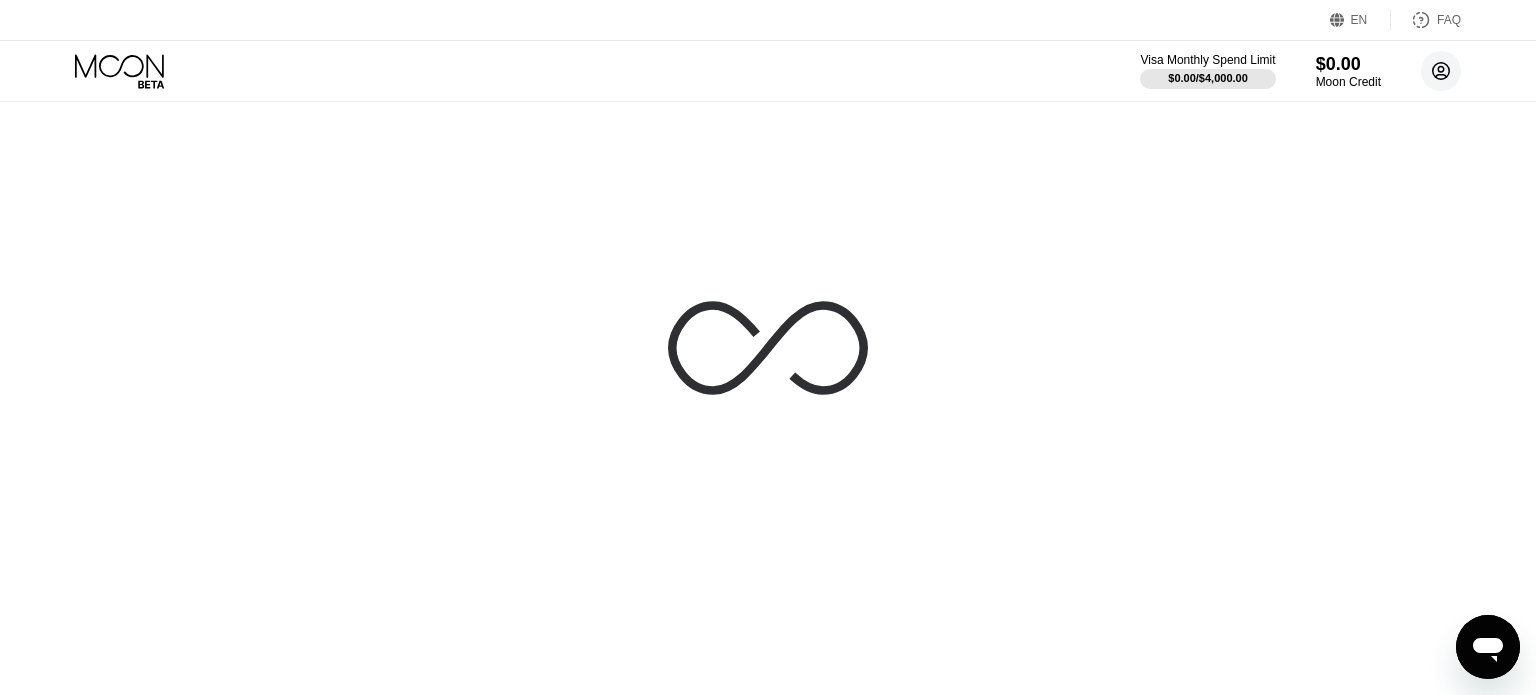 click 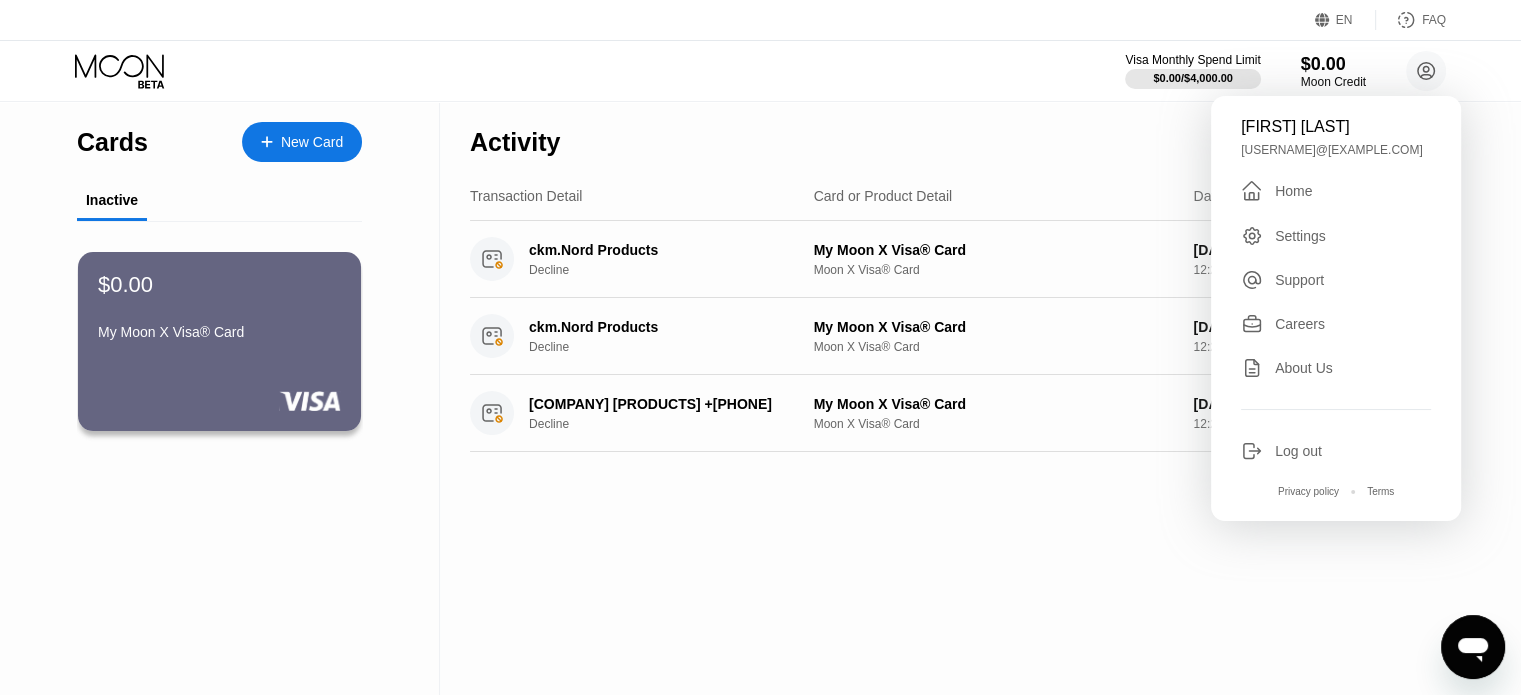 click on "Log out" at bounding box center (1298, 451) 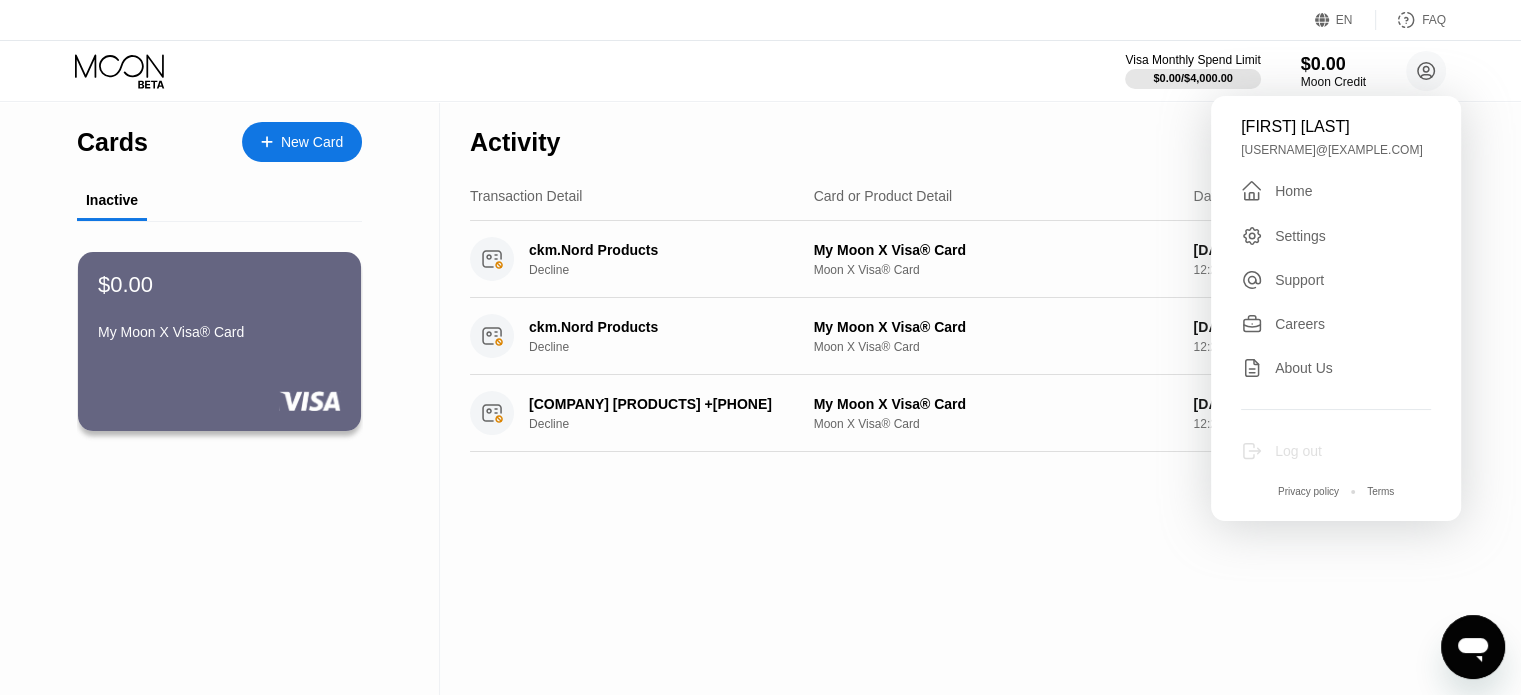 click 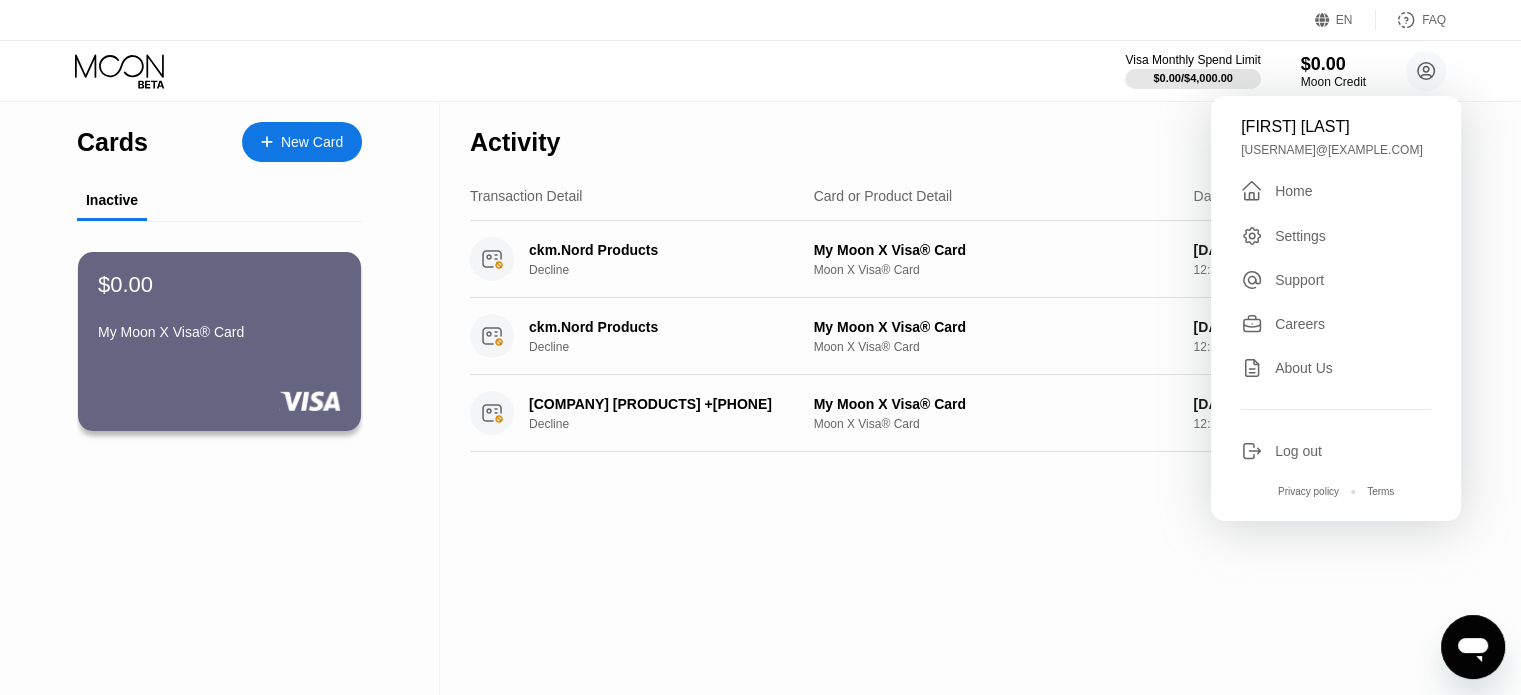 click 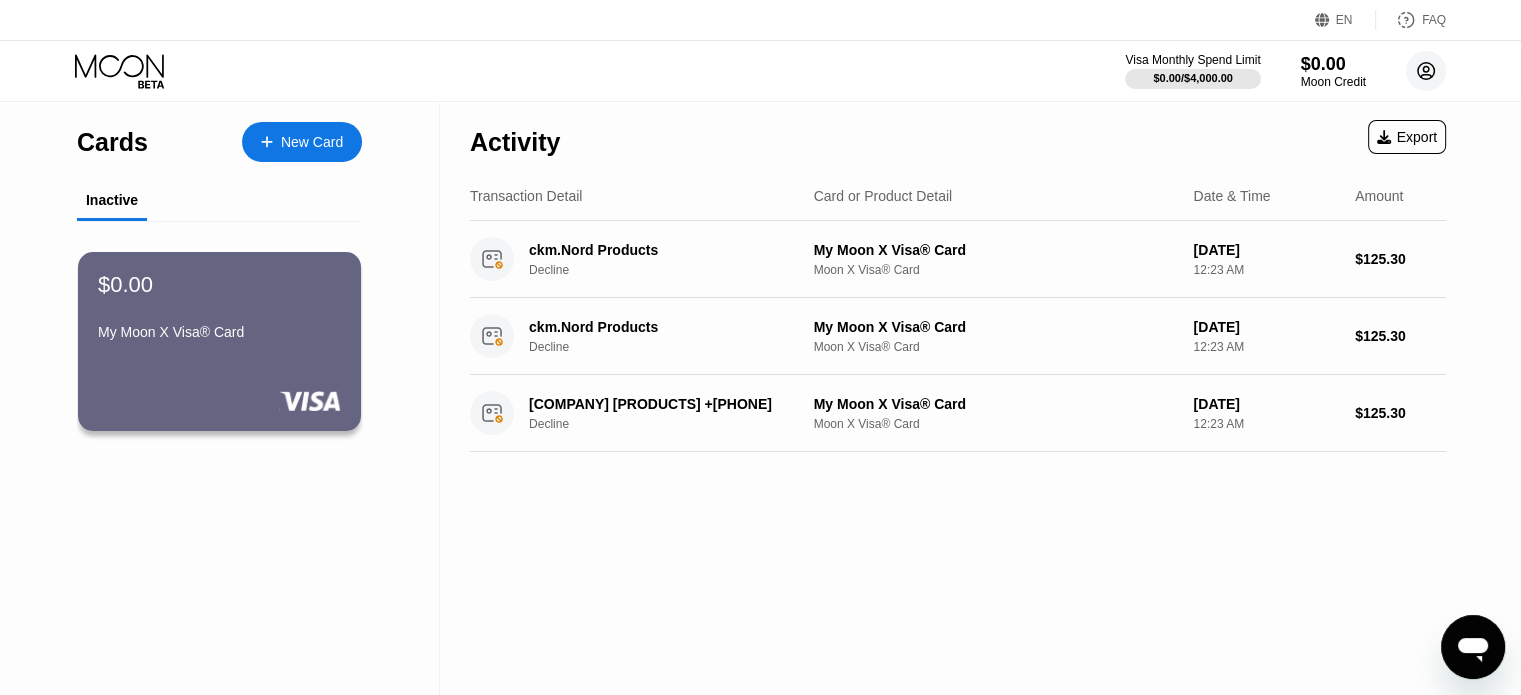 click 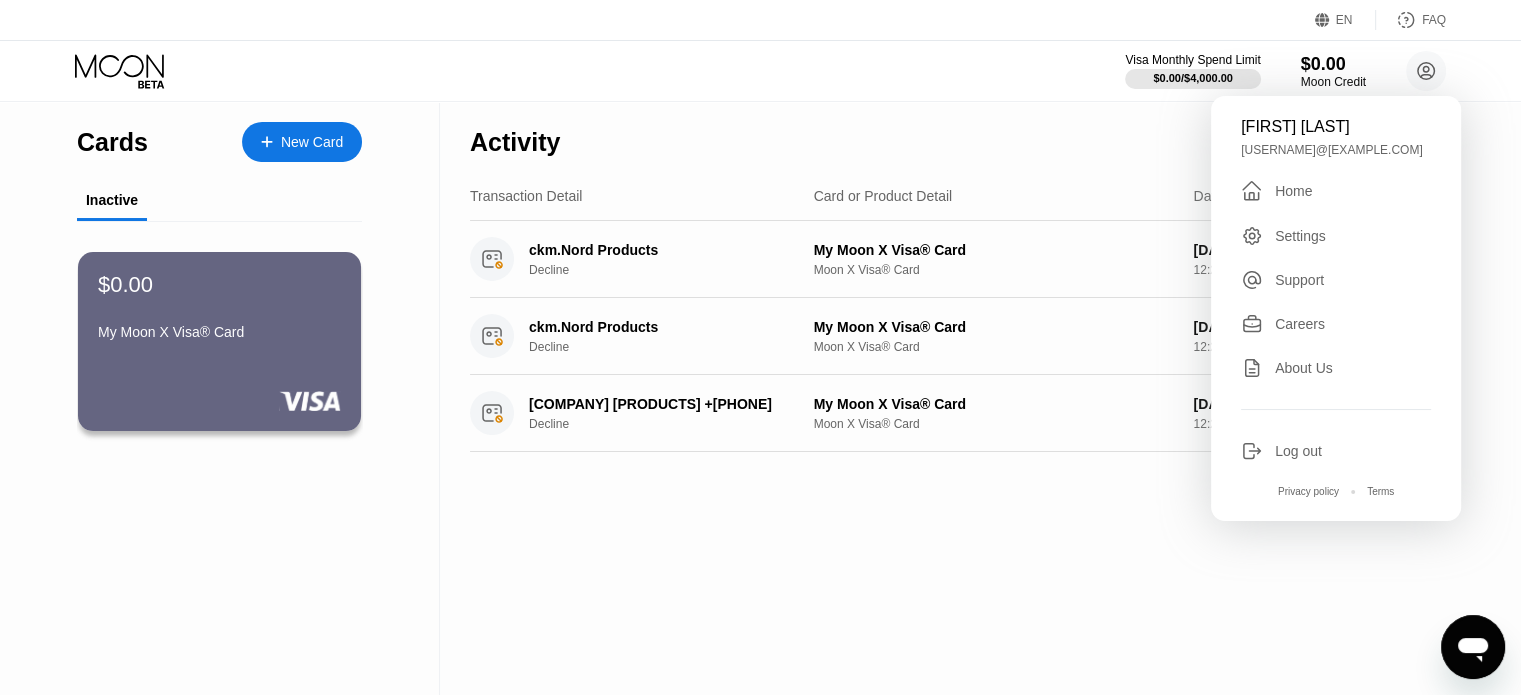 click on "Log out" at bounding box center [1298, 451] 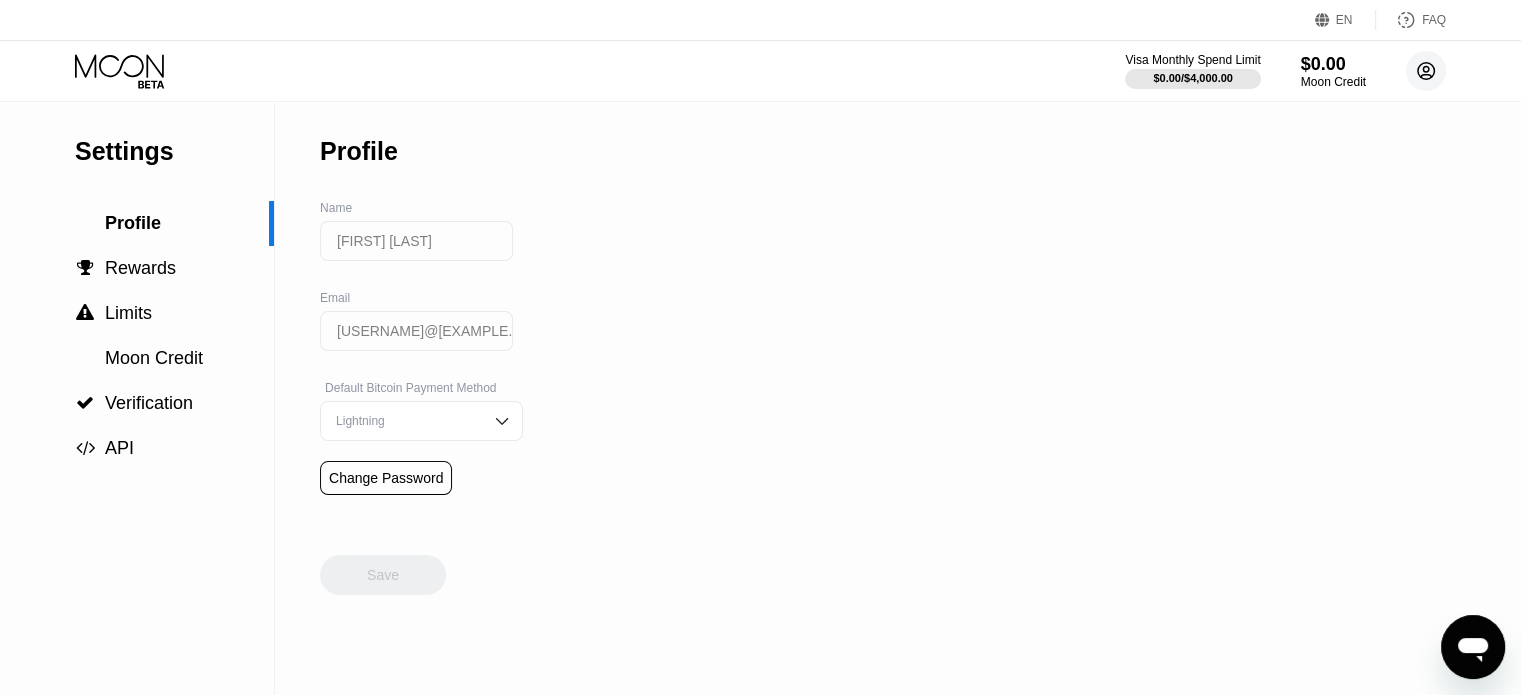 click 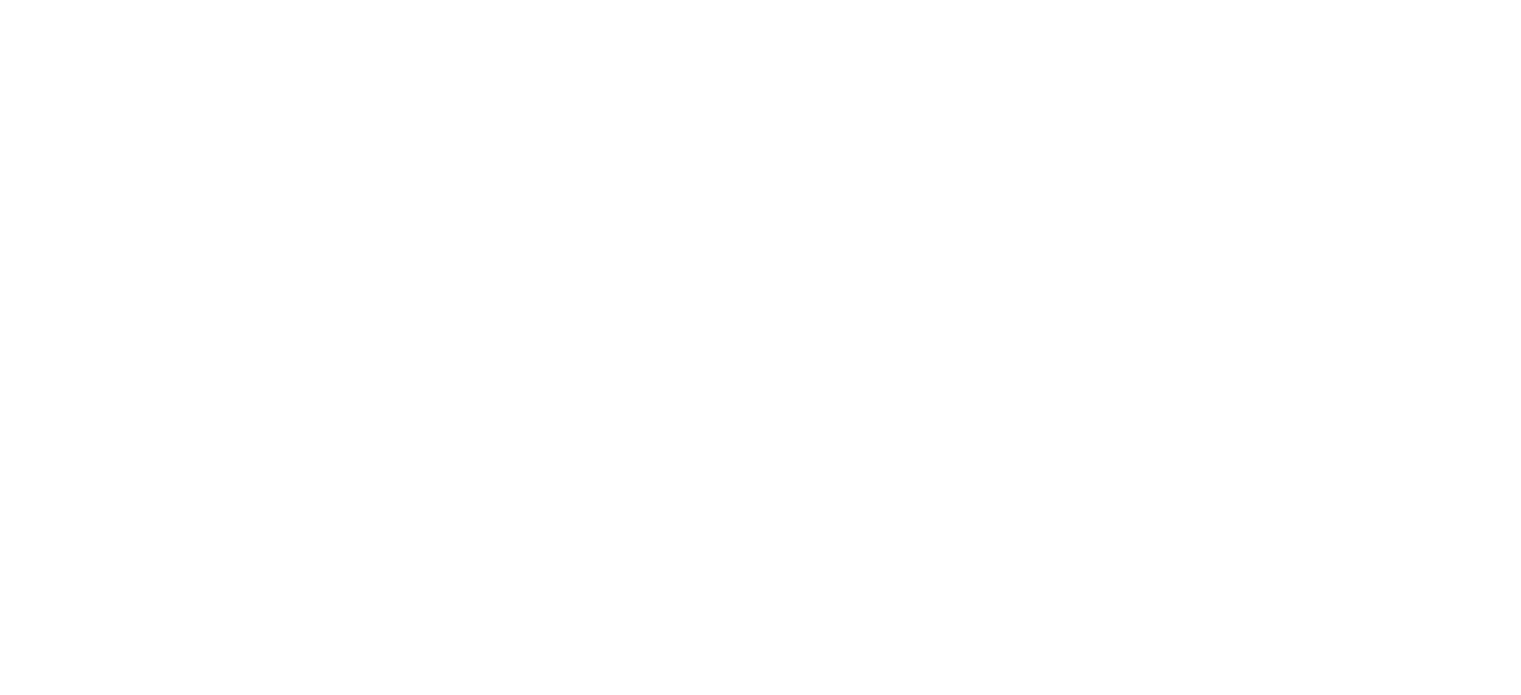 scroll, scrollTop: 0, scrollLeft: 0, axis: both 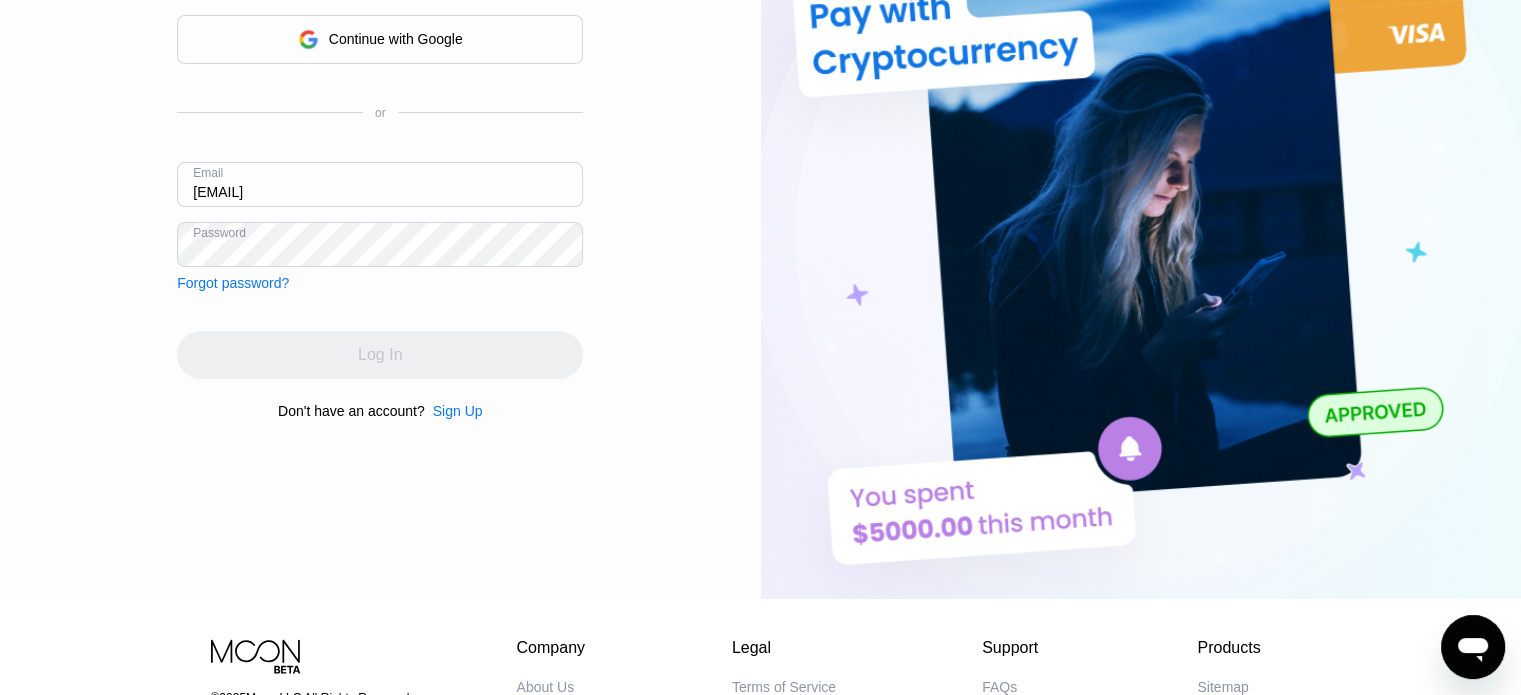 click on "[EMAIL]" at bounding box center (380, 184) 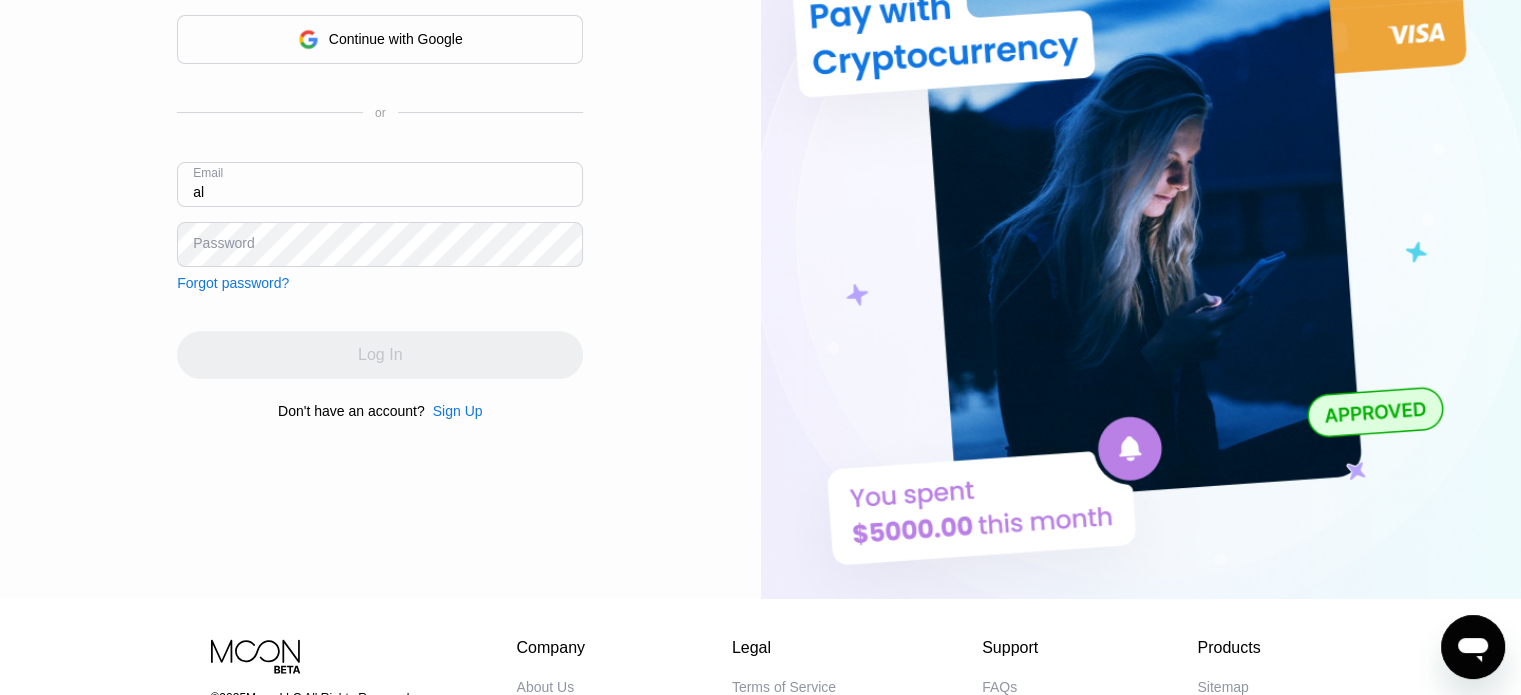 type on "a" 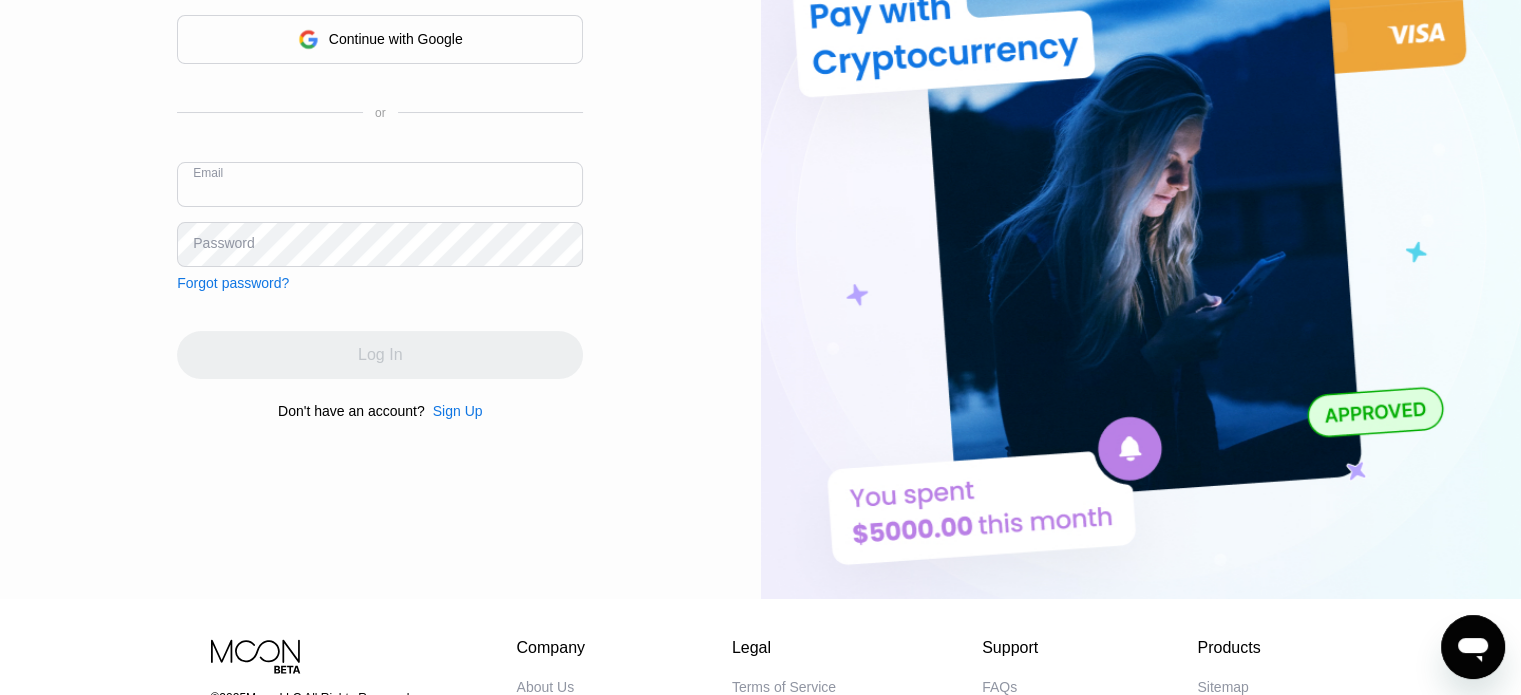 type on "[EMAIL]" 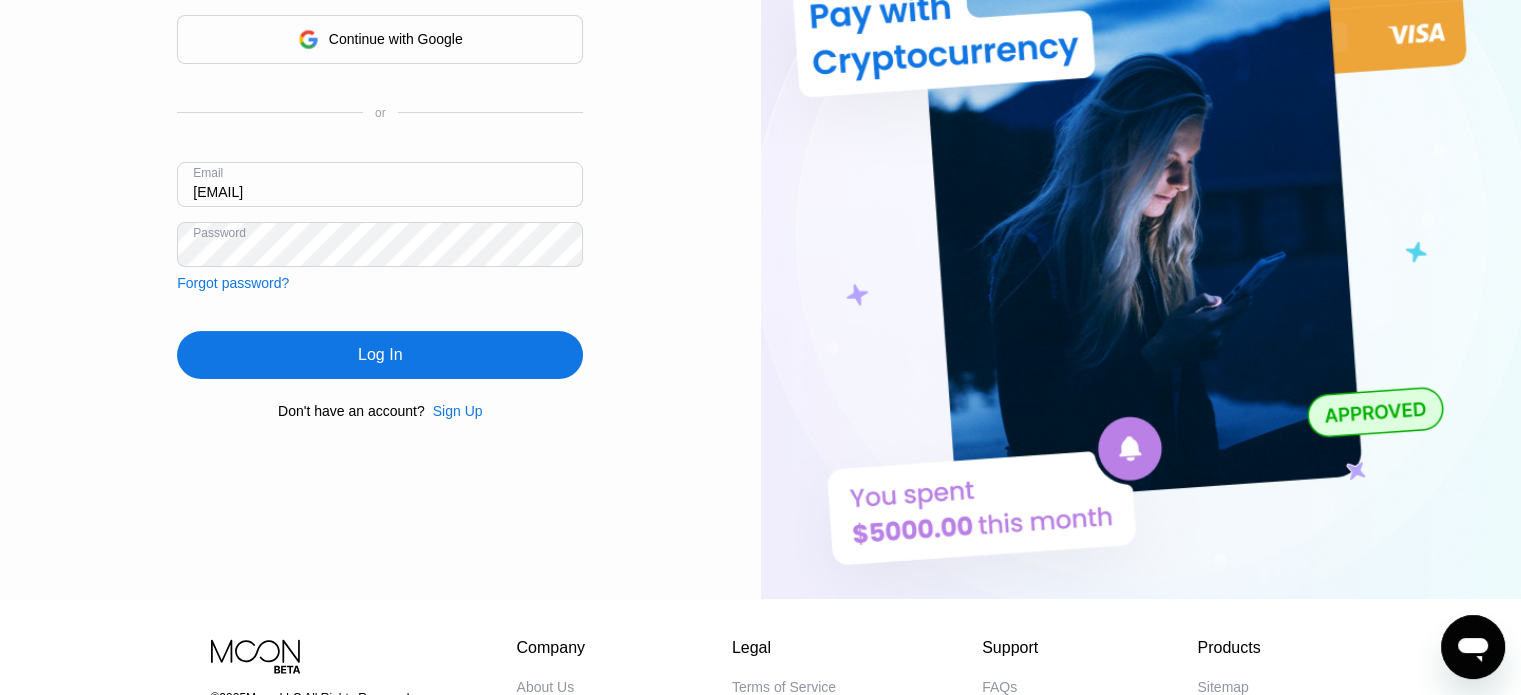 click on "Log In" at bounding box center [380, 355] 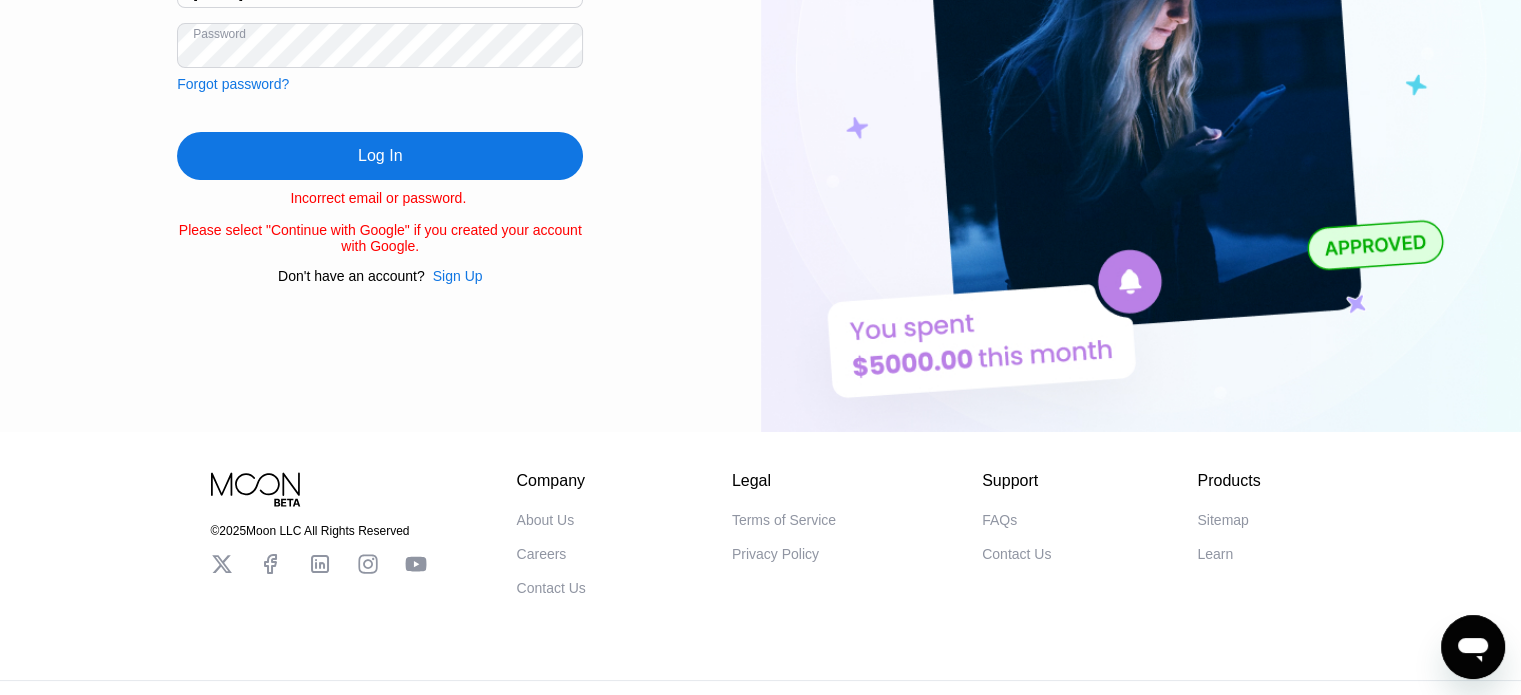 scroll, scrollTop: 0, scrollLeft: 0, axis: both 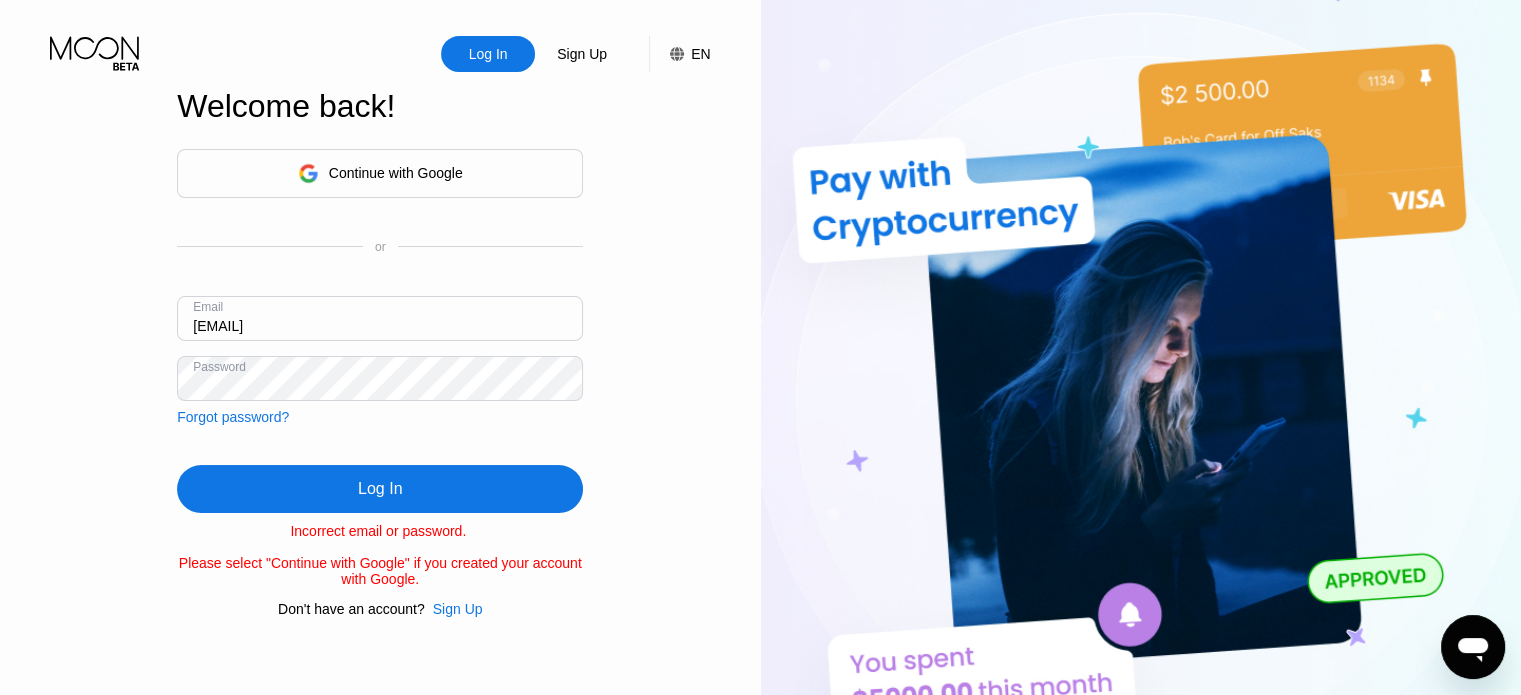 click on "Continue with Google" at bounding box center [396, 173] 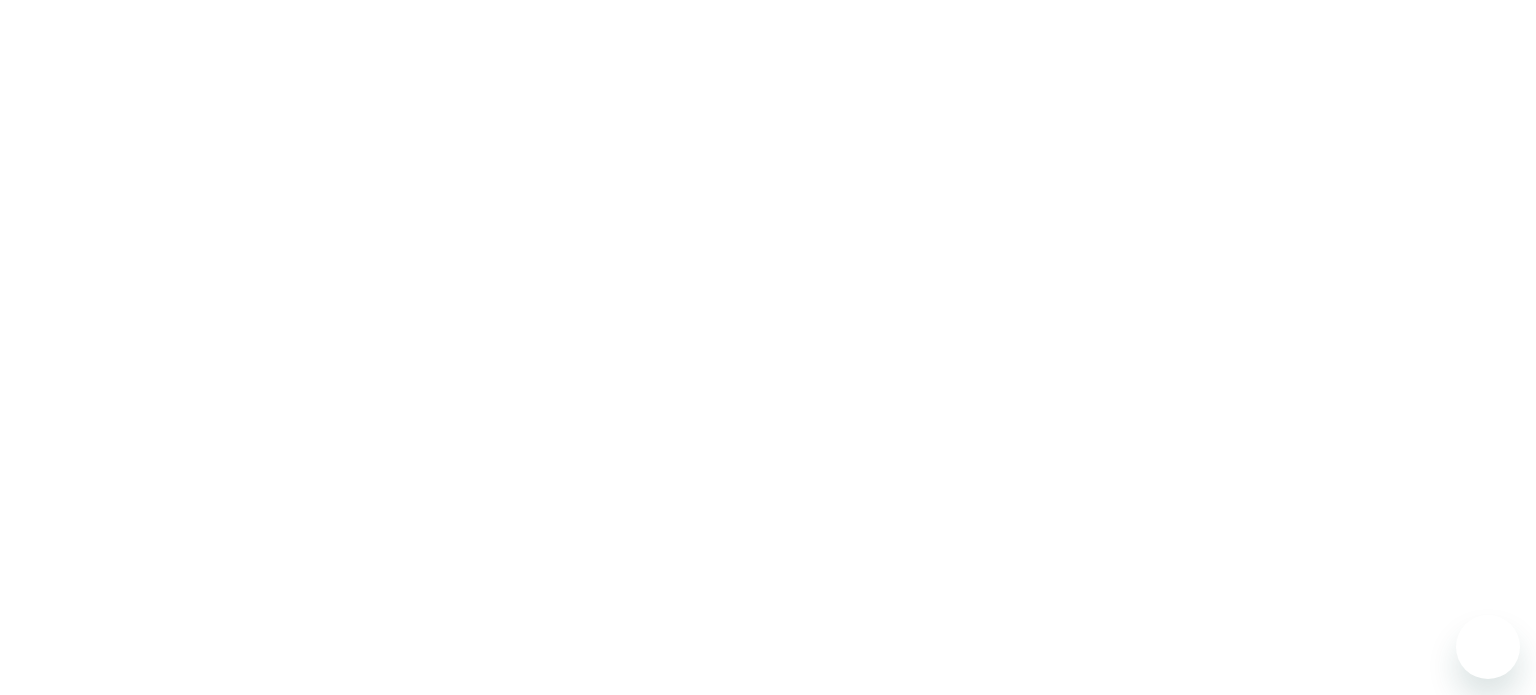 scroll, scrollTop: 0, scrollLeft: 0, axis: both 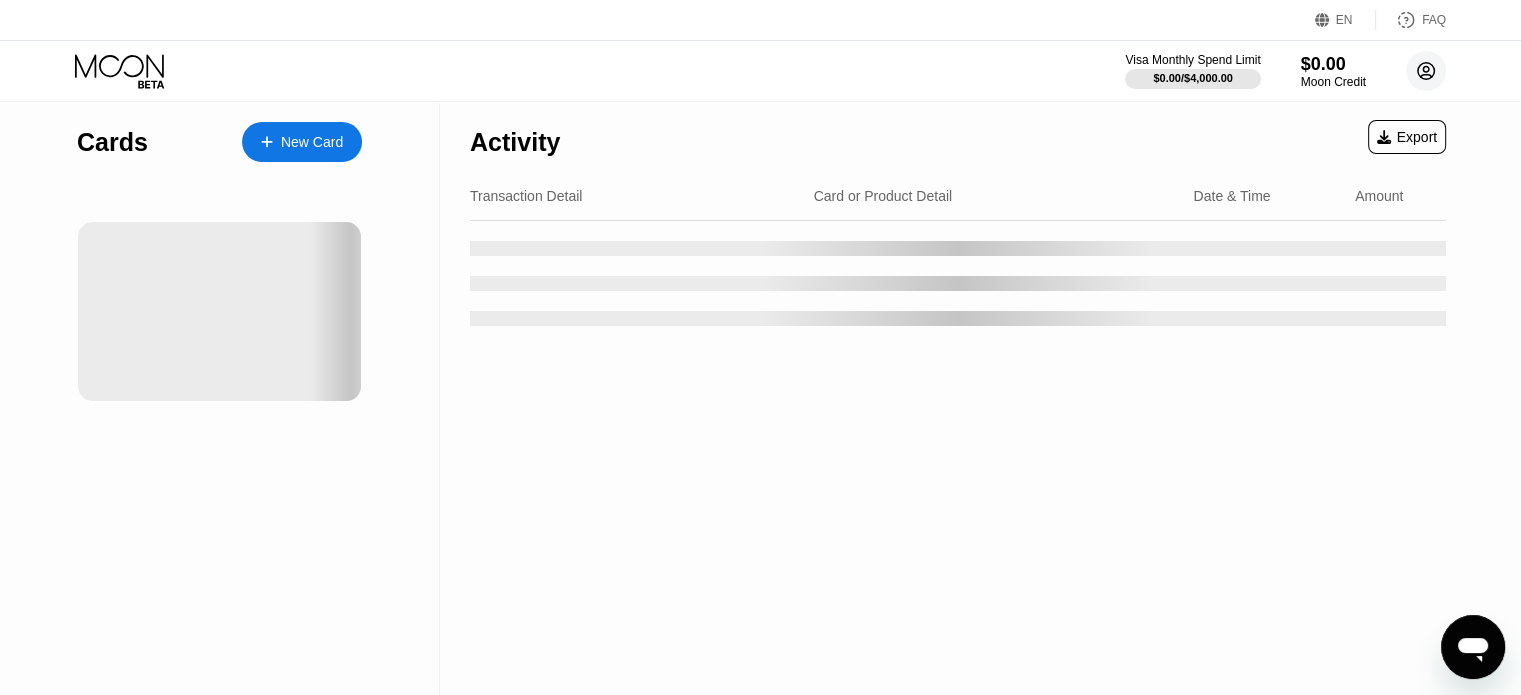 click 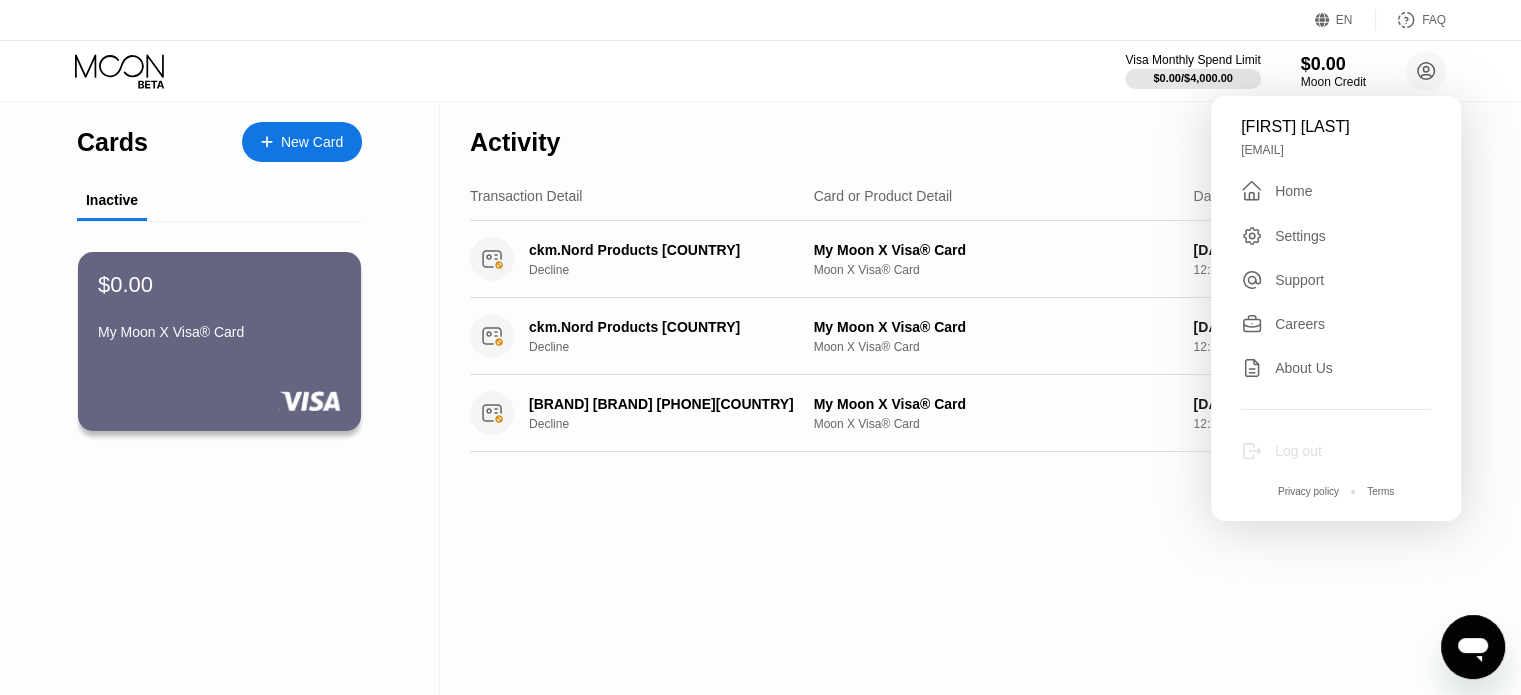 click 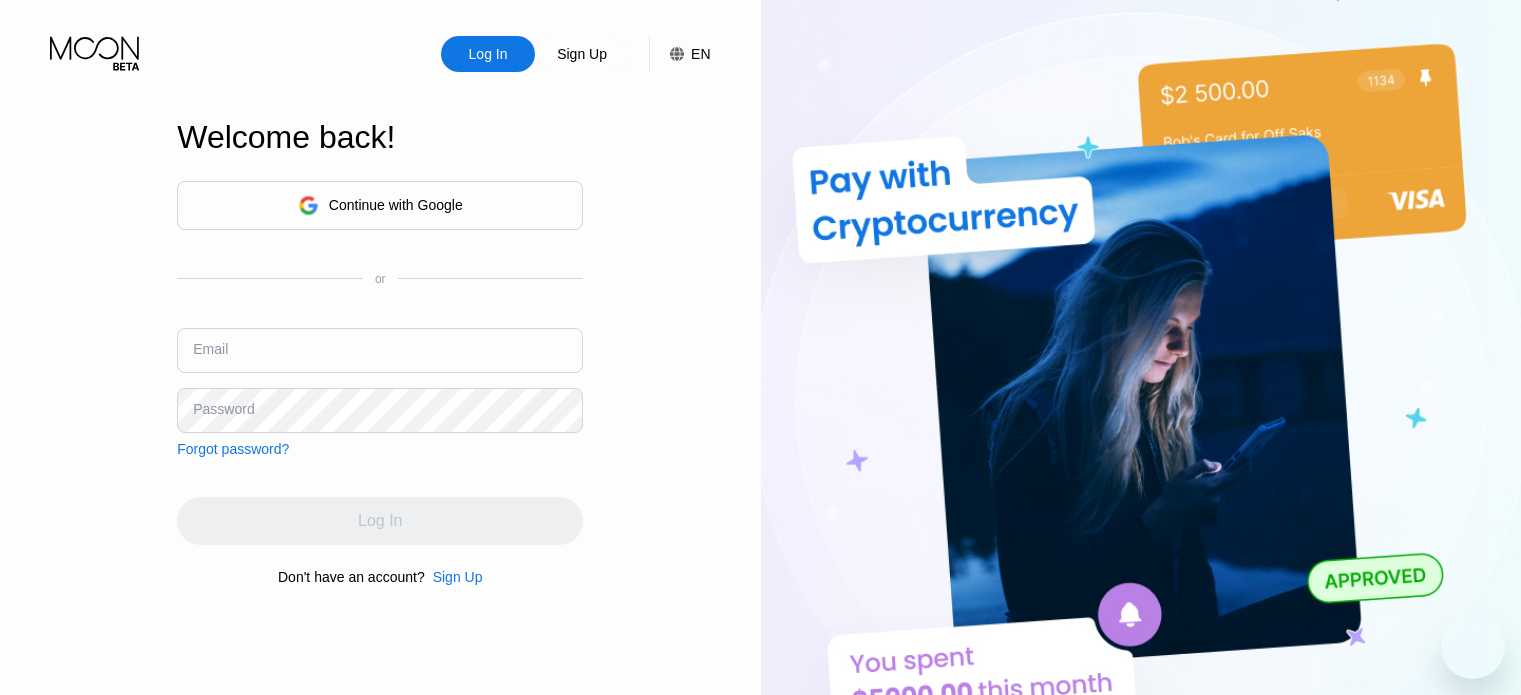 scroll, scrollTop: 0, scrollLeft: 0, axis: both 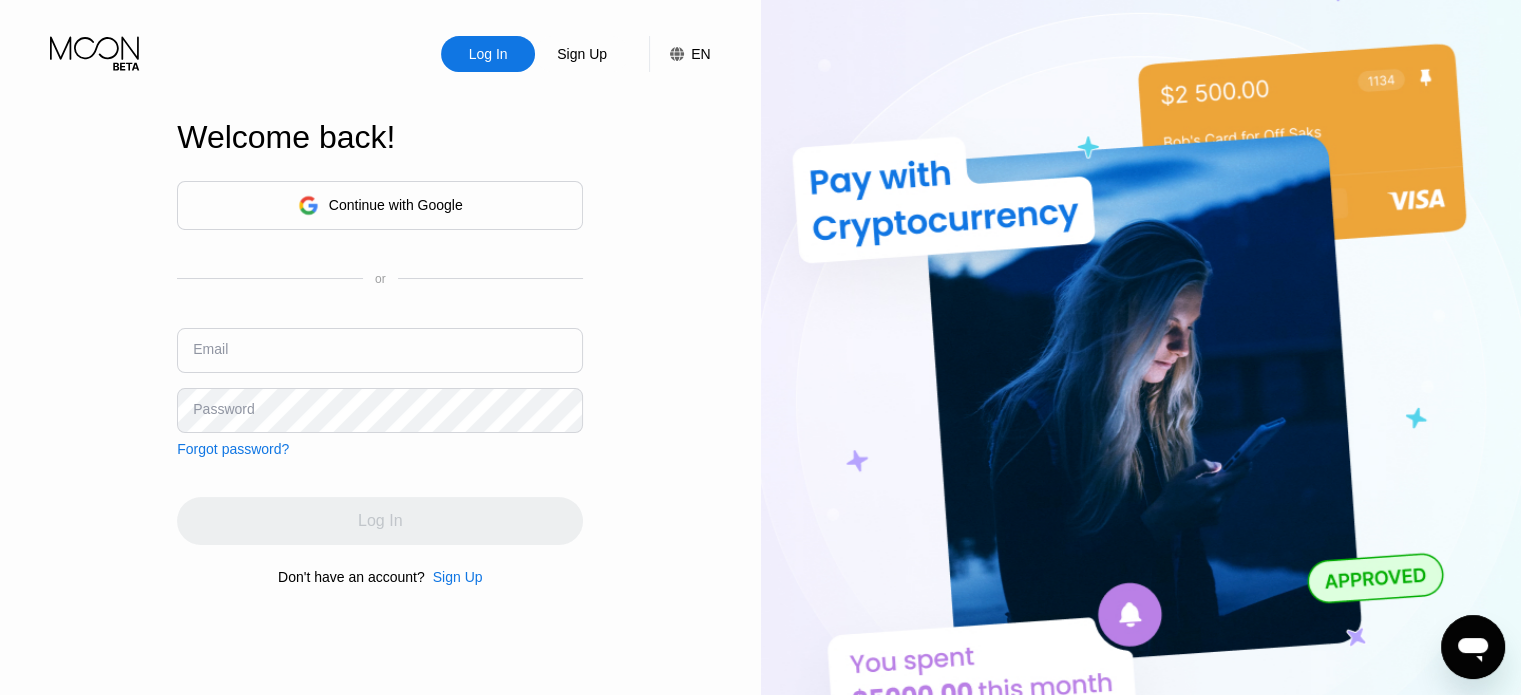 type on "[EMAIL]" 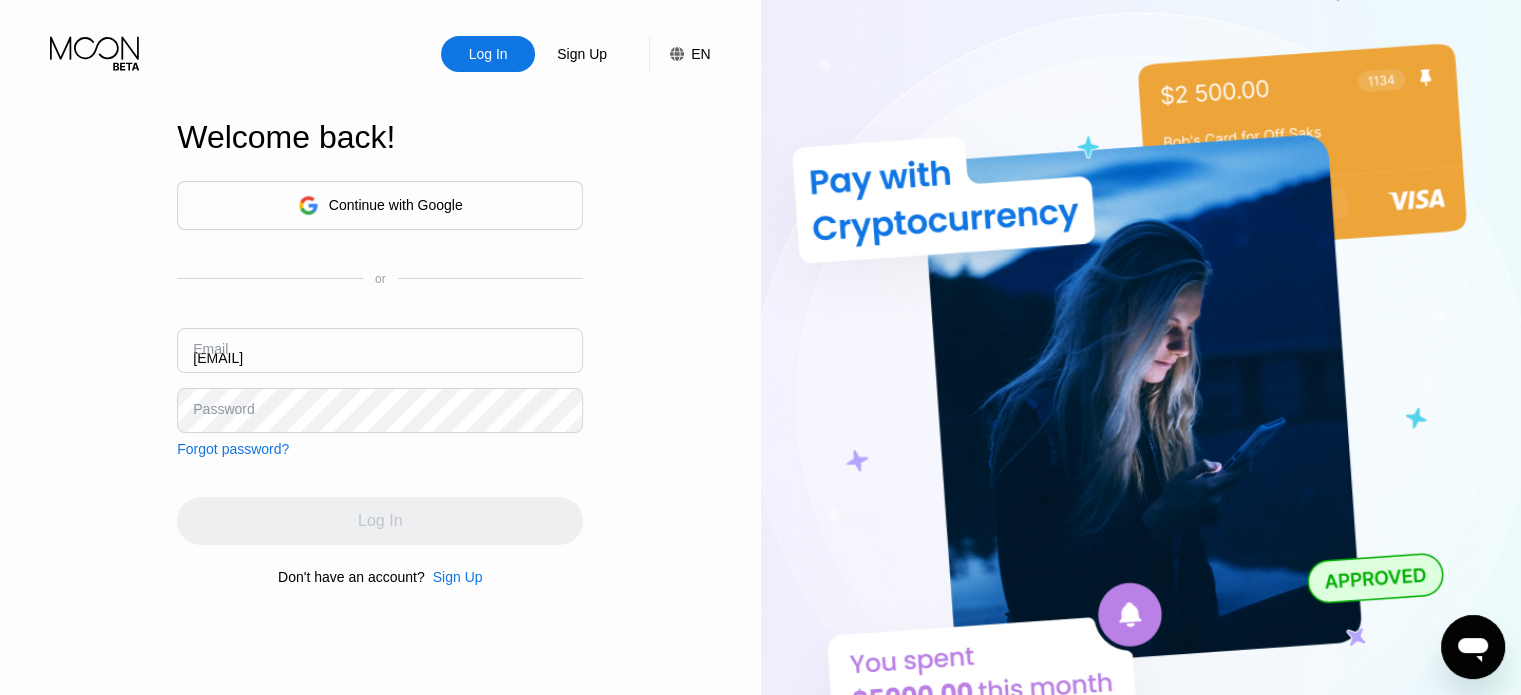 click on "Sign Up" at bounding box center [582, 54] 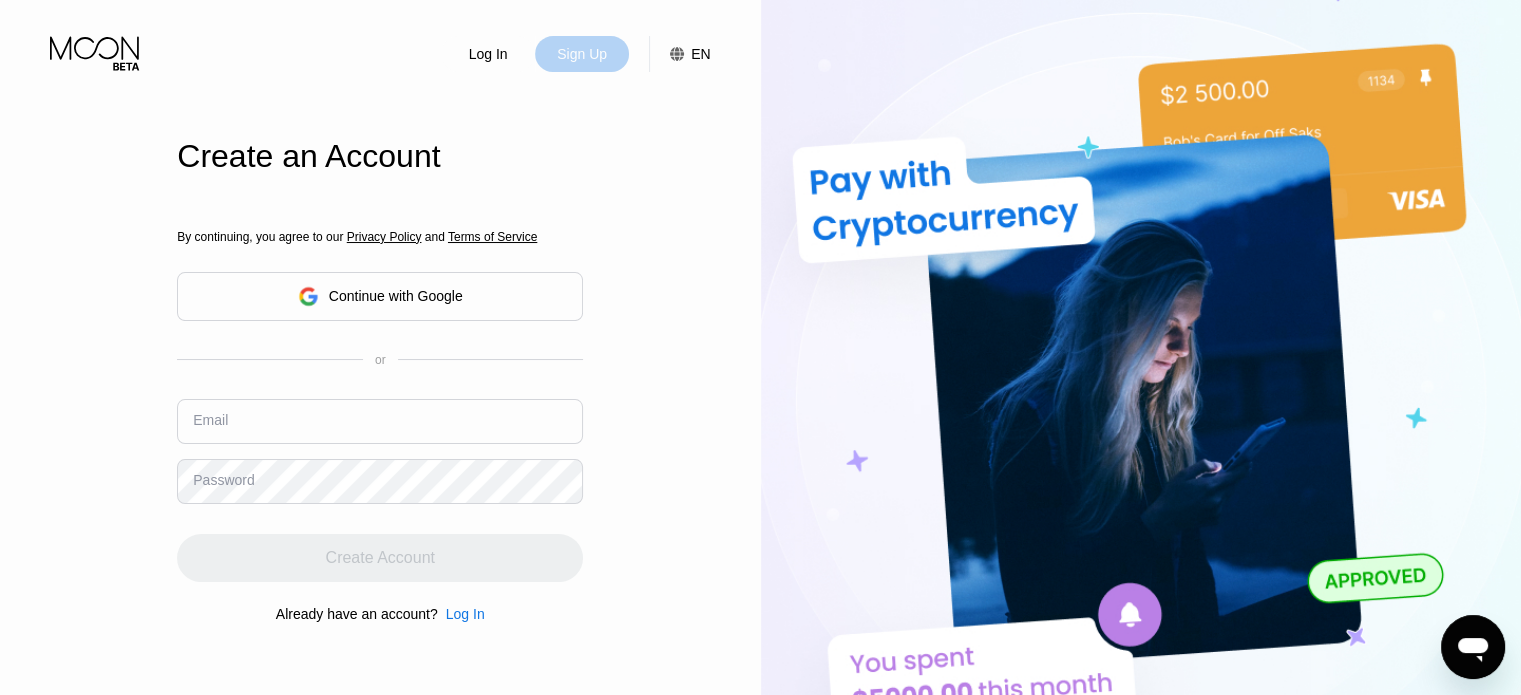 click on "Sign Up" at bounding box center [582, 54] 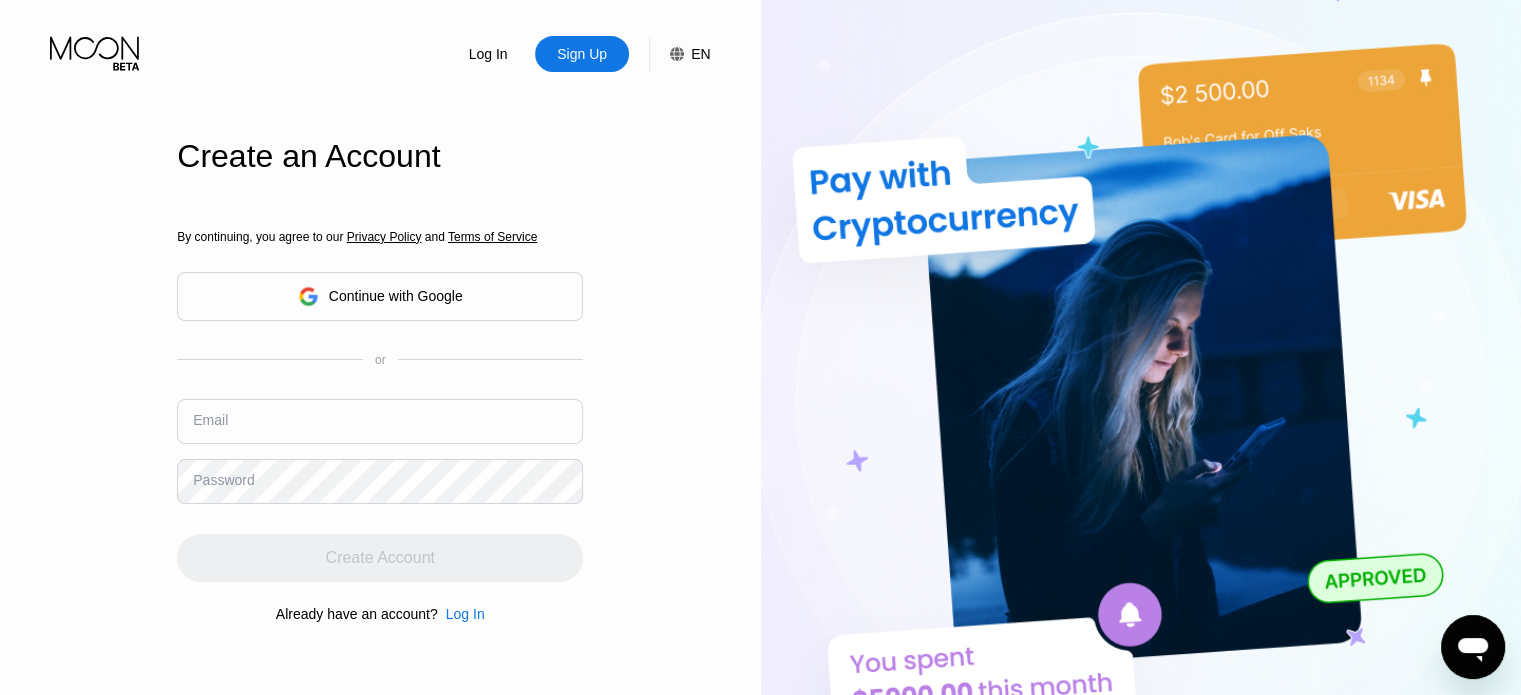 click on "Sign Up" at bounding box center [582, 54] 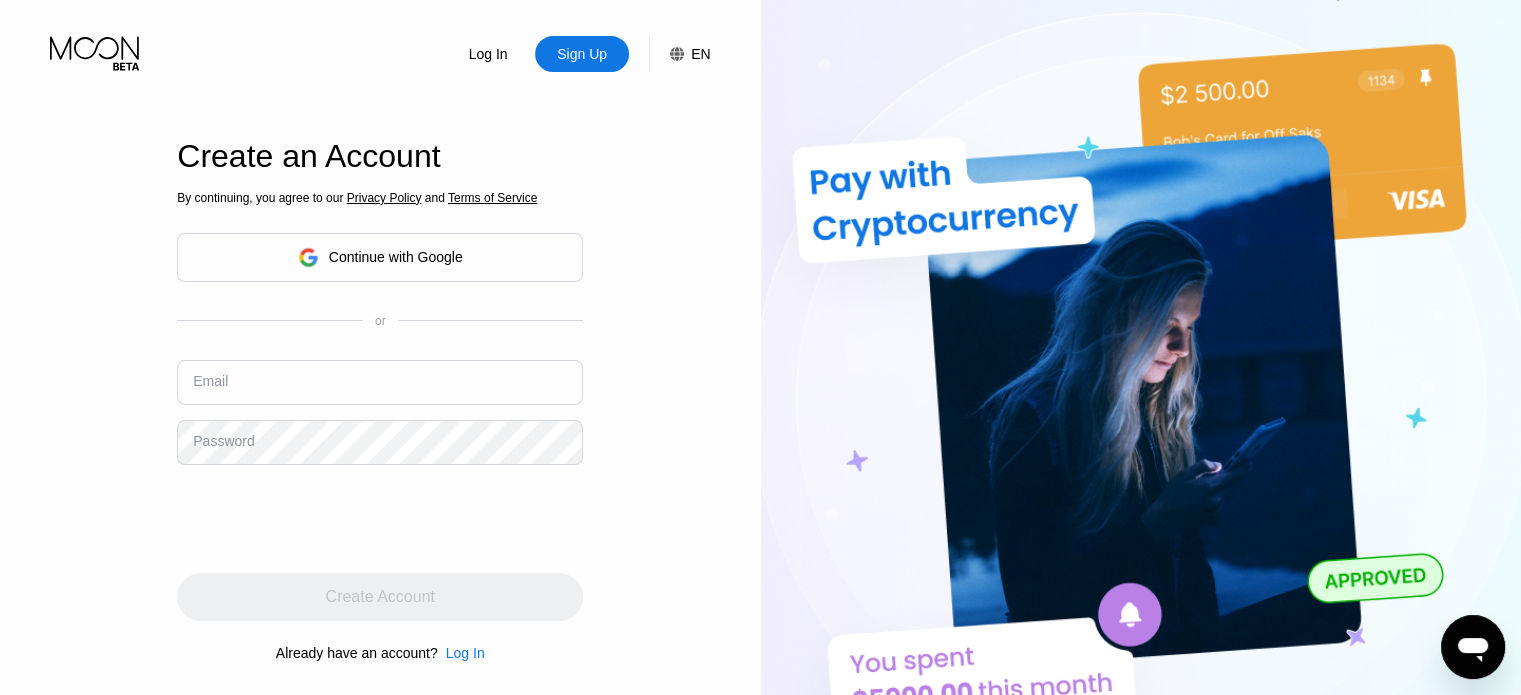 click on "Sign Up" at bounding box center (582, 54) 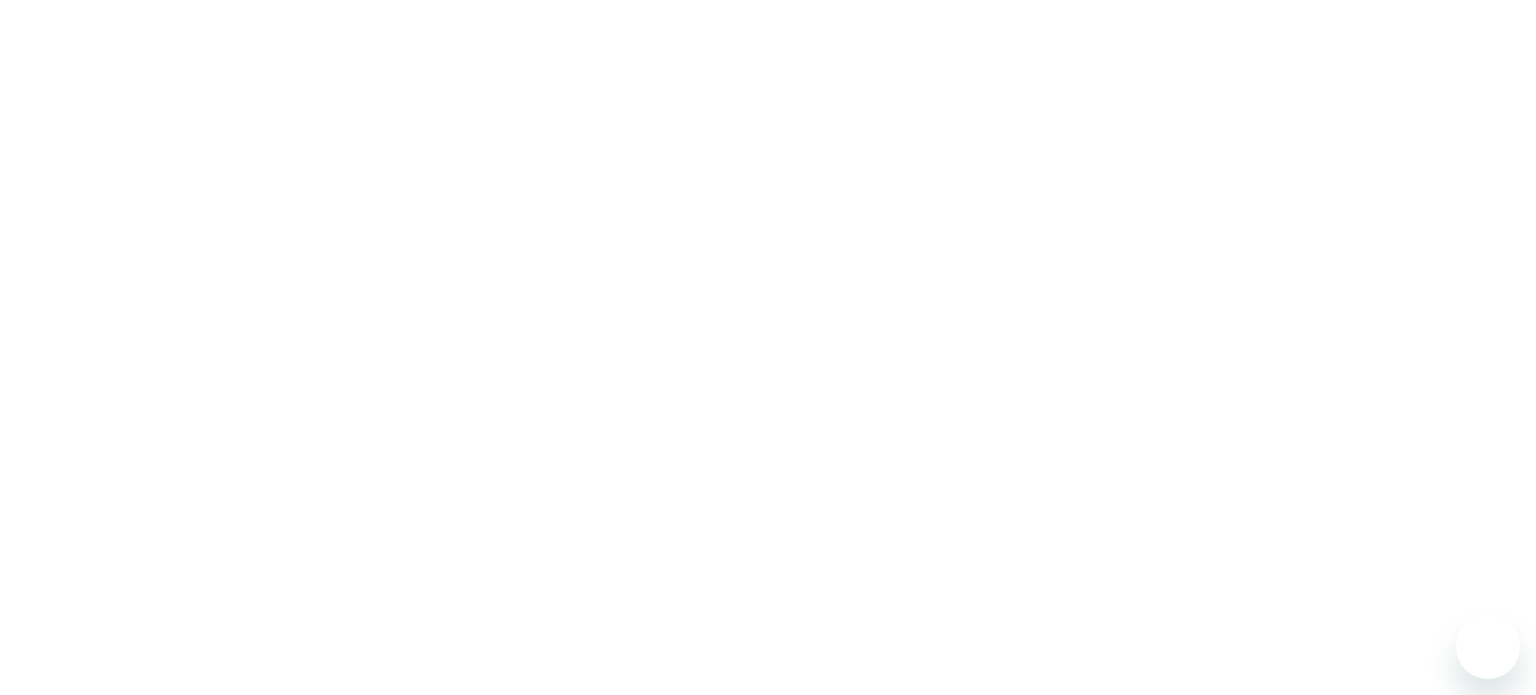 scroll, scrollTop: 0, scrollLeft: 0, axis: both 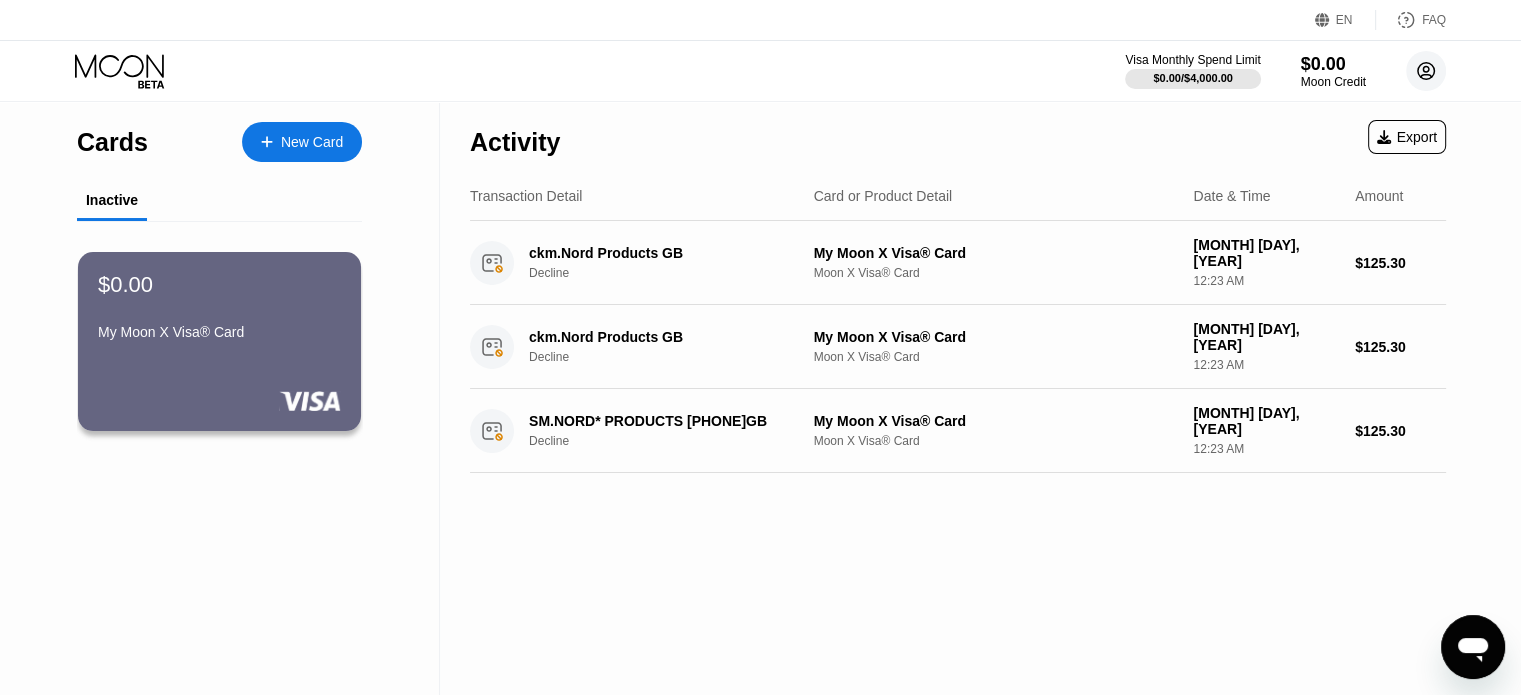 click 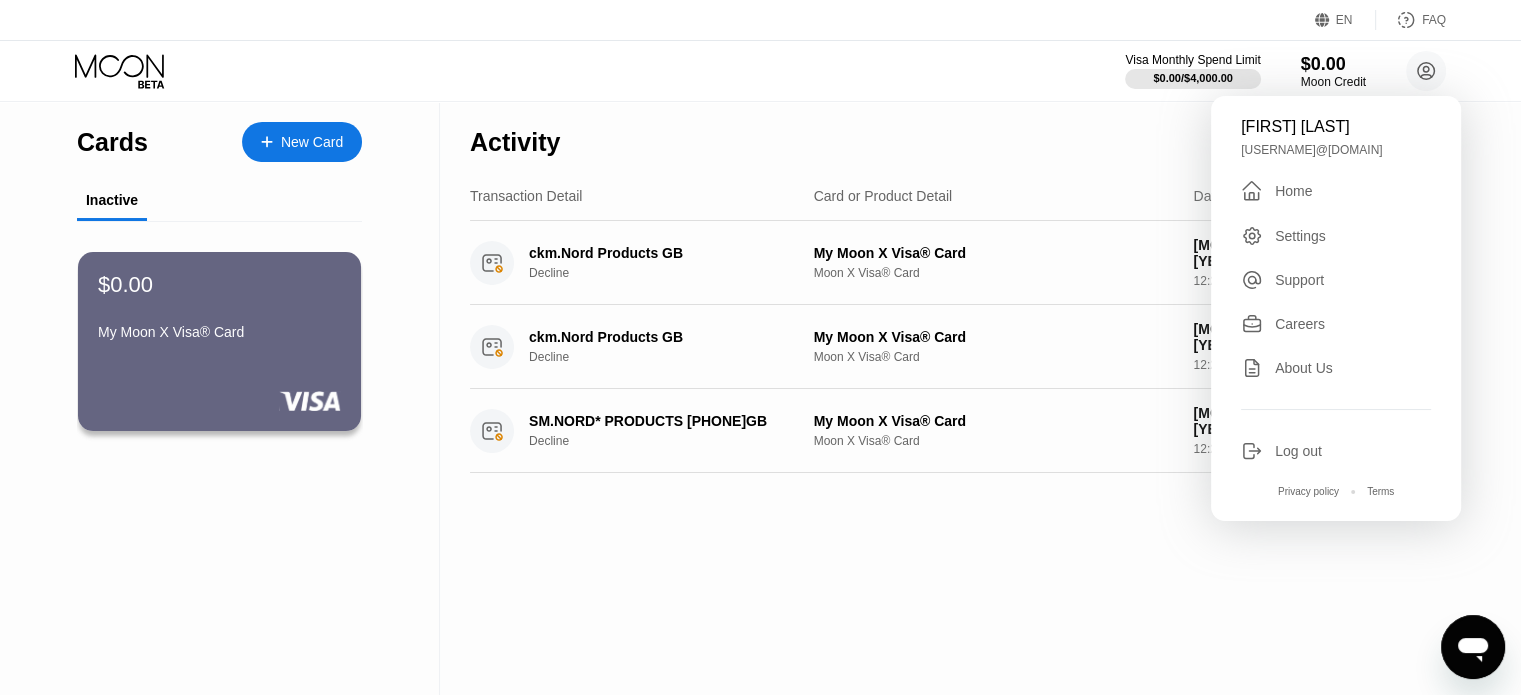 click on "Activity Export Transaction Detail Card or Product Detail Date & Time Amount ckm.Nord Products GB Decline My Moon X Visa® Card Moon X Visa® Card [MONTH] [DAY], [YEAR] [TIME] [CURRENCY][AMOUNT] ckm.Nord Products GB Decline My Moon X Visa® Card Moon X Visa® Card [MONTH] [DAY], [YEAR] [TIME] [CURRENCY][AMOUNT] SM.NORD* PRODUCTS [PHONE]GB Decline My Moon X Visa® Card Moon X Visa® Card [MONTH] [DAY], [YEAR] [TIME] [CURRENCY][AMOUNT]" at bounding box center (958, 398) 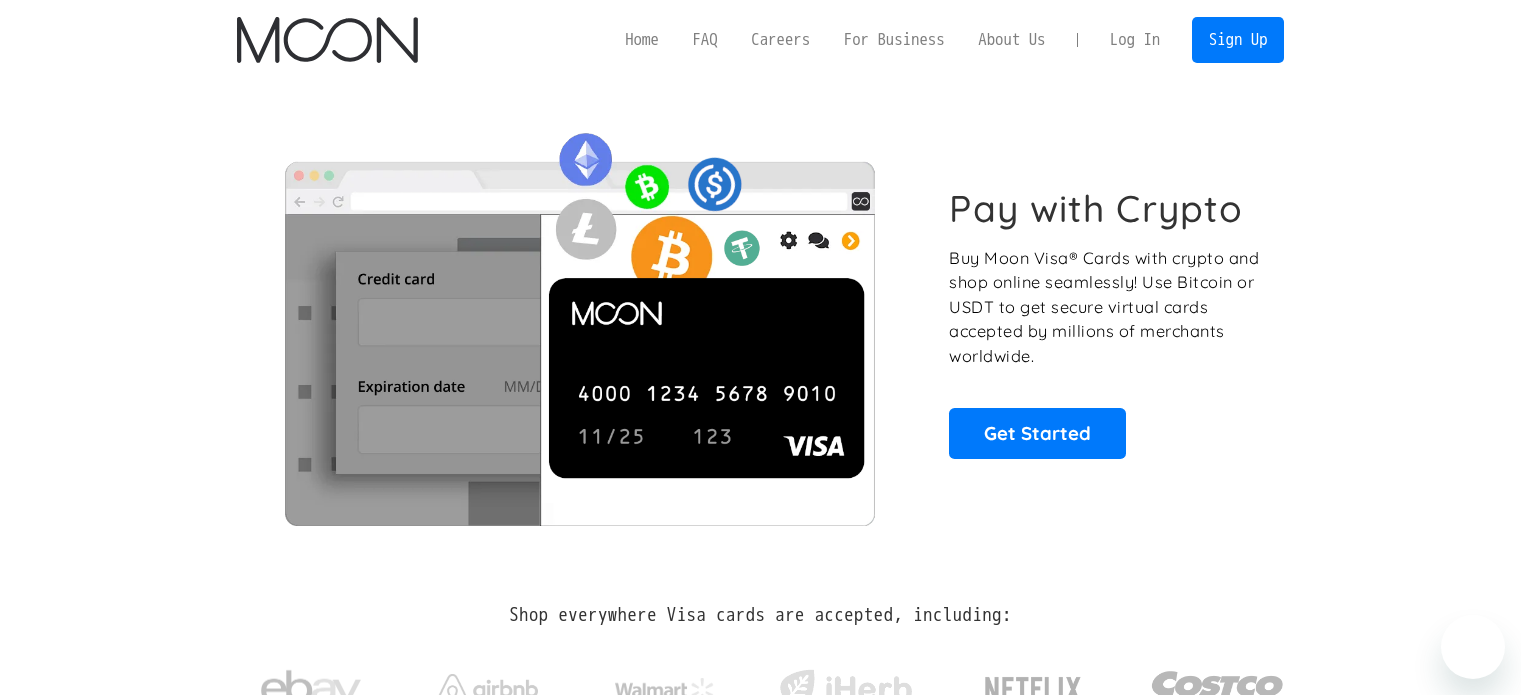 scroll, scrollTop: 0, scrollLeft: 0, axis: both 